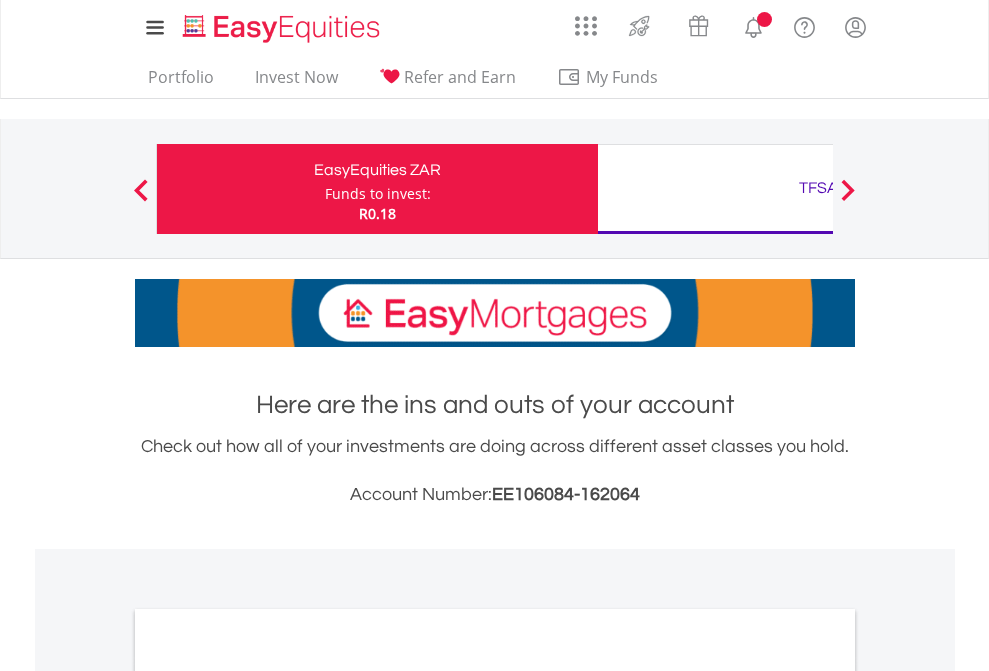 scroll, scrollTop: 0, scrollLeft: 0, axis: both 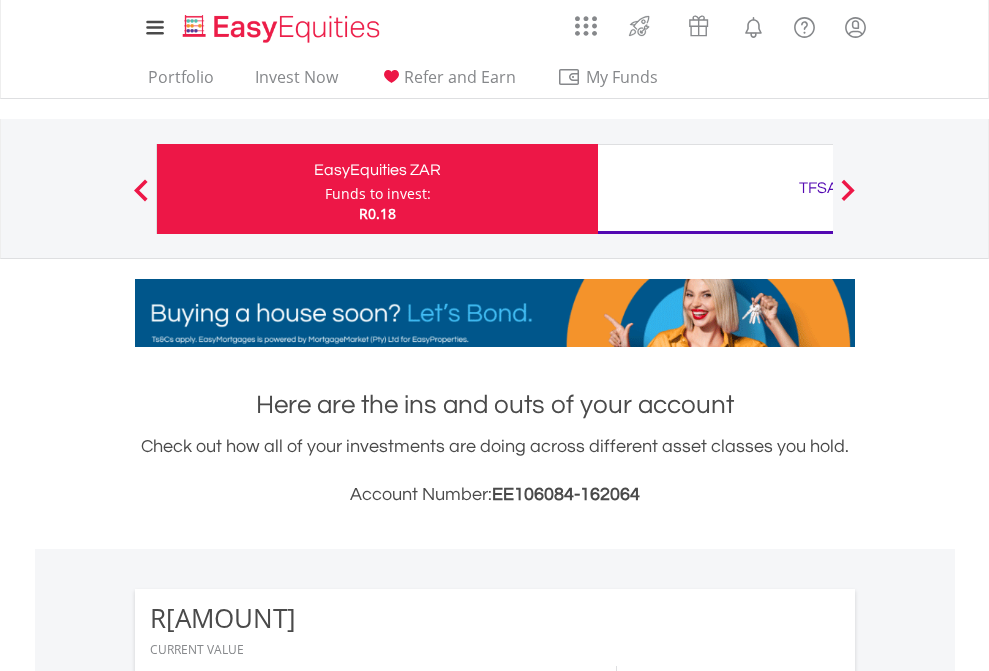 click on "Funds to invest:" at bounding box center (378, 194) 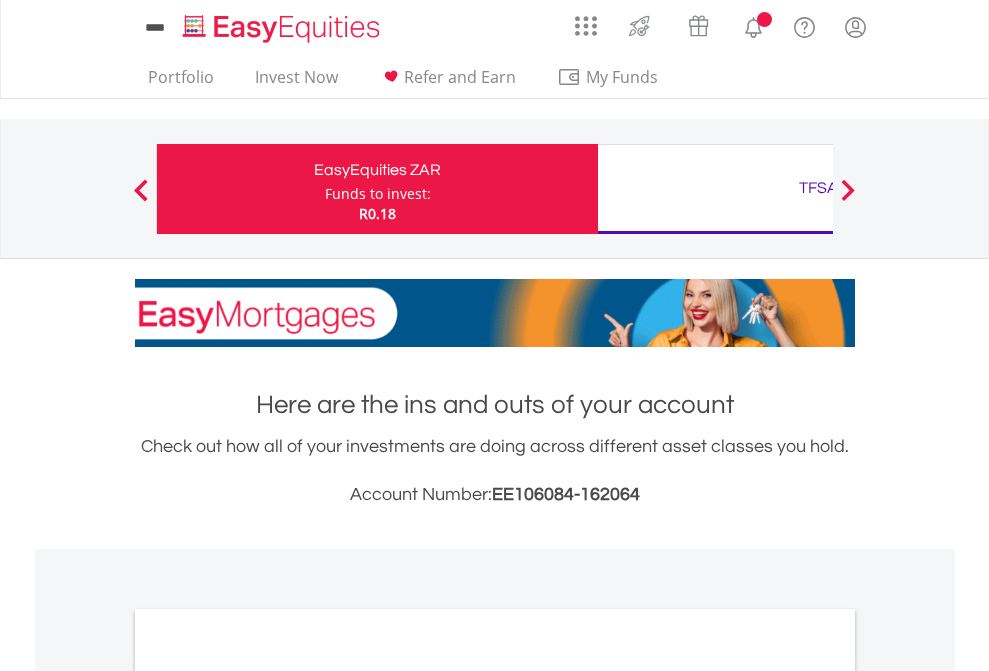 scroll, scrollTop: 0, scrollLeft: 0, axis: both 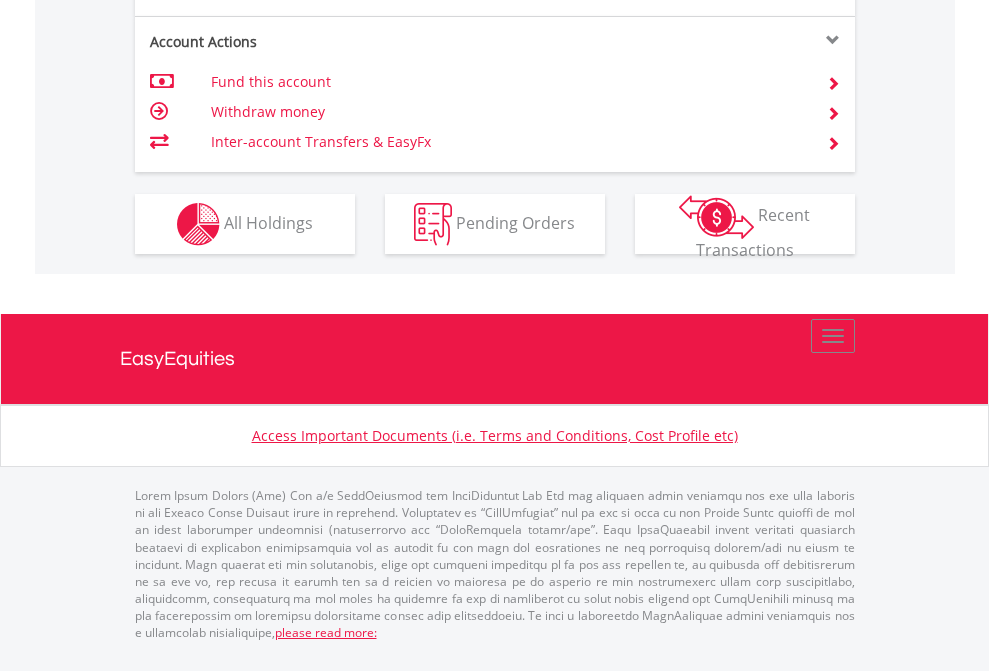 click on "Investment types" at bounding box center (706, -337) 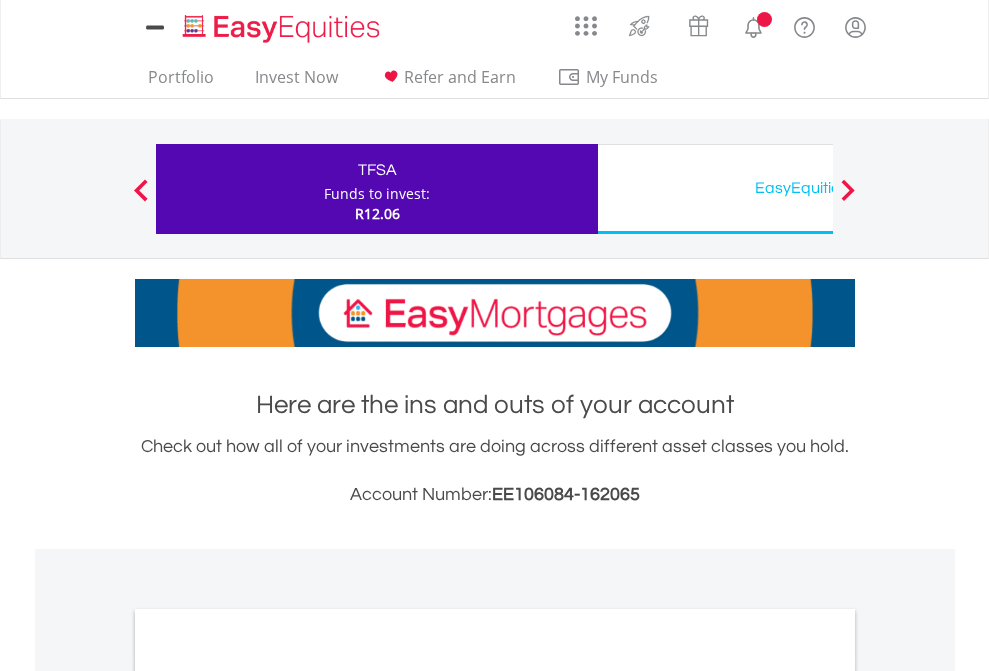 scroll, scrollTop: 0, scrollLeft: 0, axis: both 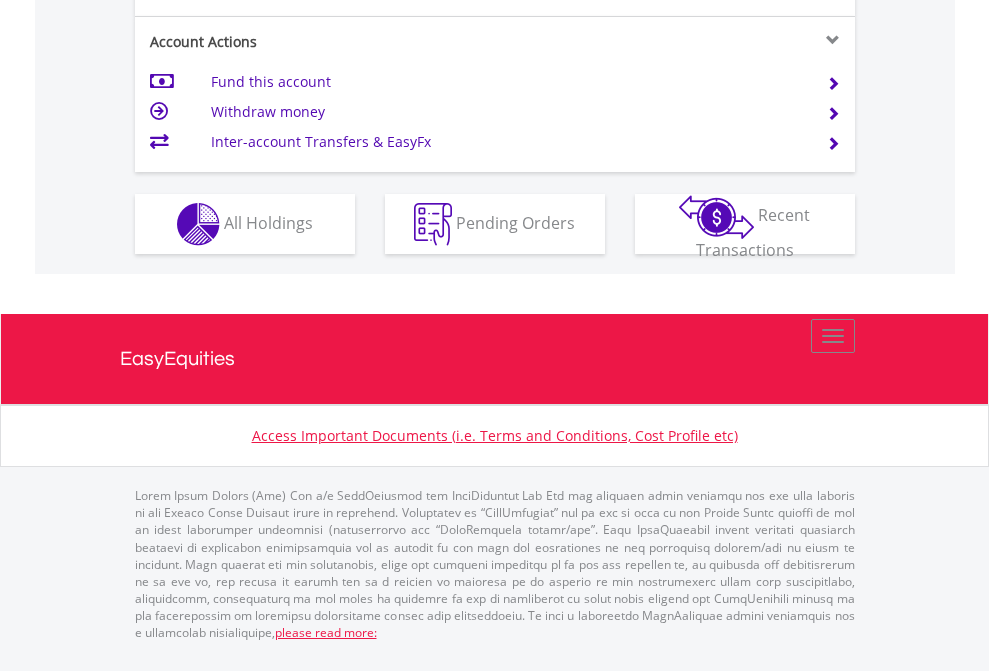 click on "Investment types" at bounding box center [706, -337] 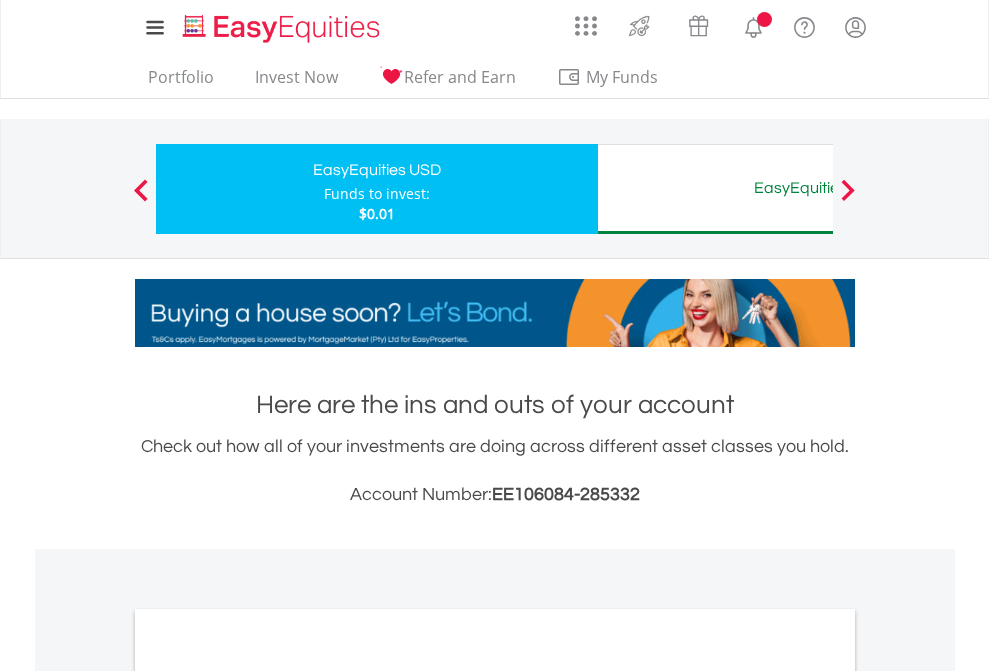 scroll, scrollTop: 0, scrollLeft: 0, axis: both 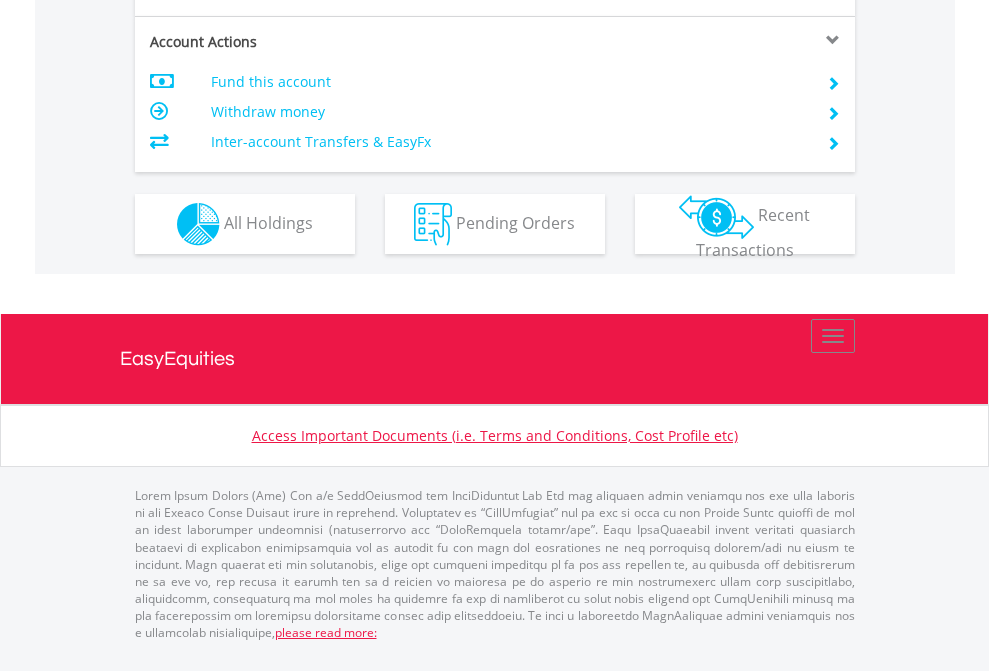 click on "Investment types" at bounding box center (706, -337) 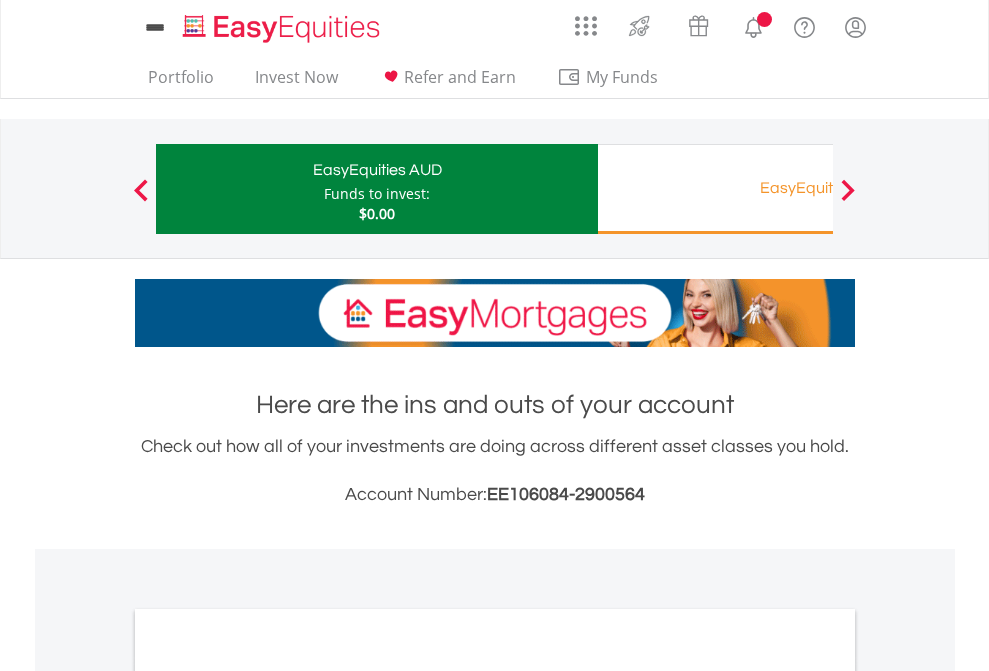 scroll, scrollTop: 0, scrollLeft: 0, axis: both 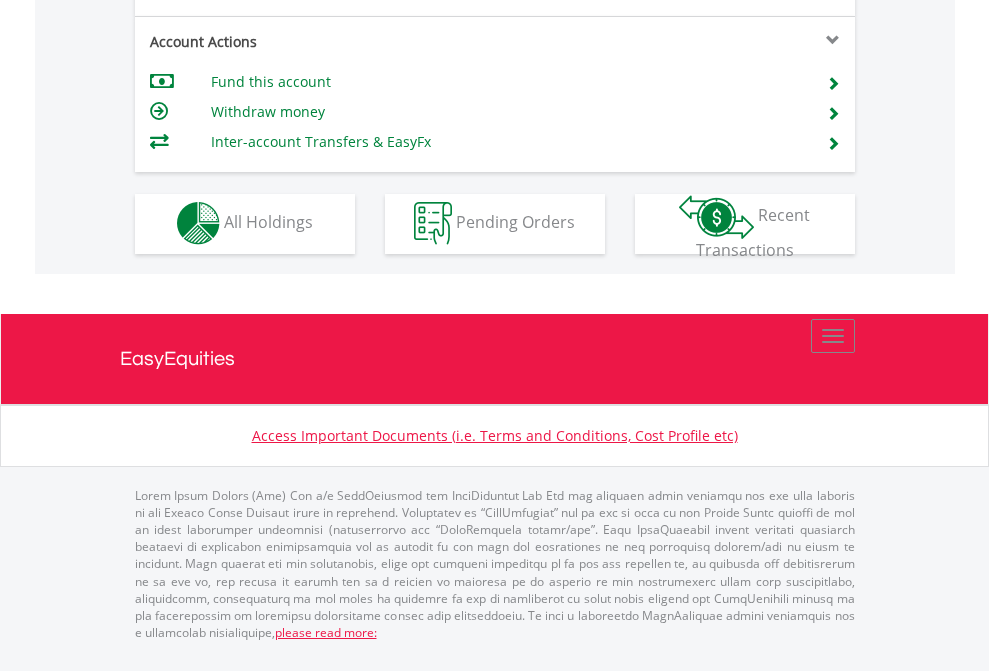 click on "Investment types" at bounding box center [706, -353] 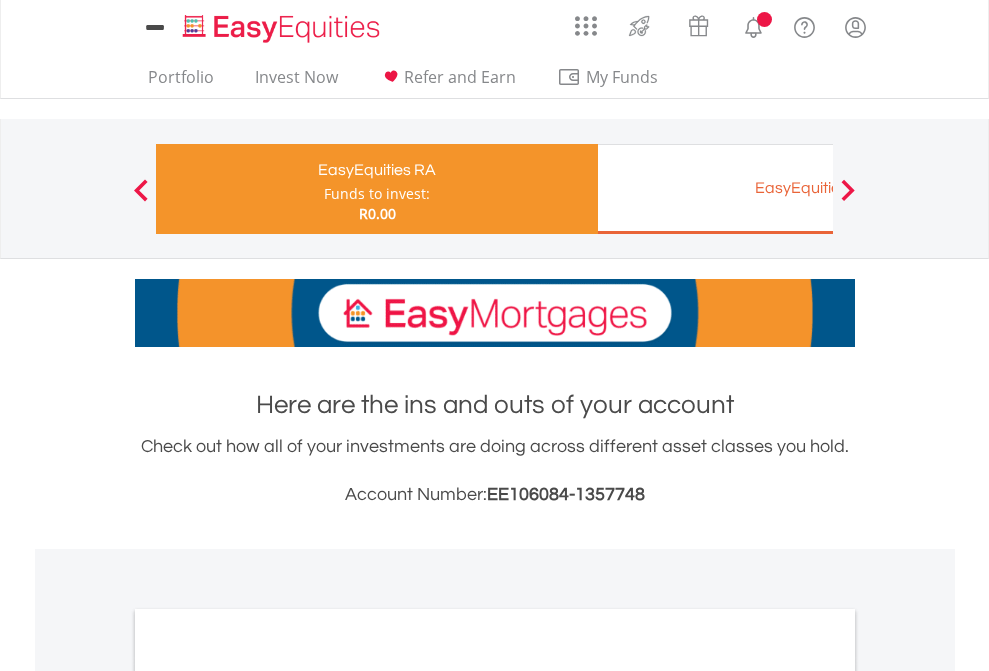 scroll, scrollTop: 0, scrollLeft: 0, axis: both 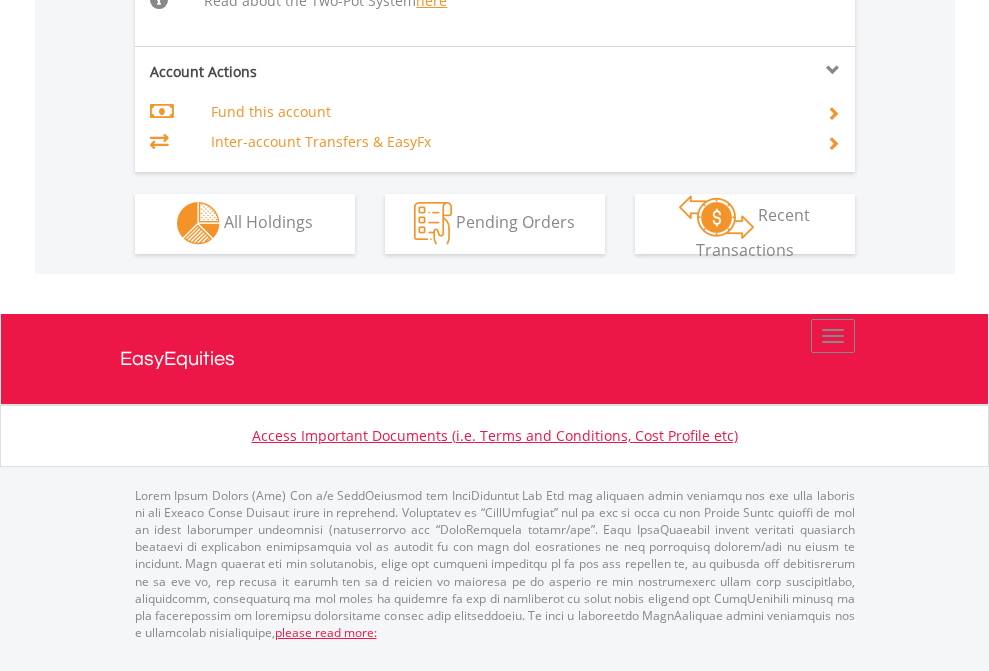 click on "Investment types" at bounding box center (706, -534) 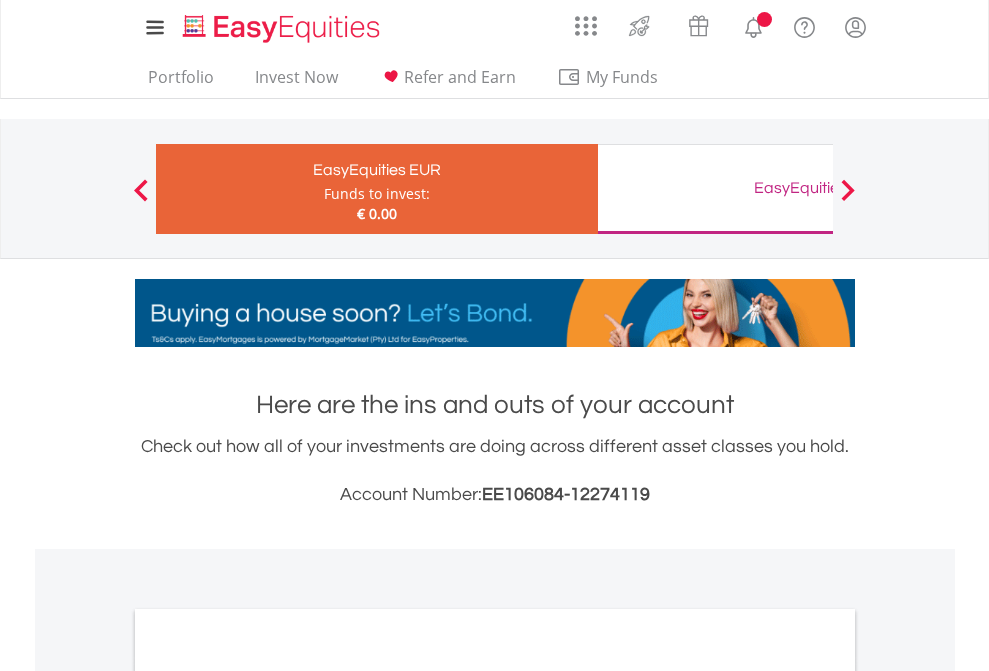 scroll, scrollTop: 0, scrollLeft: 0, axis: both 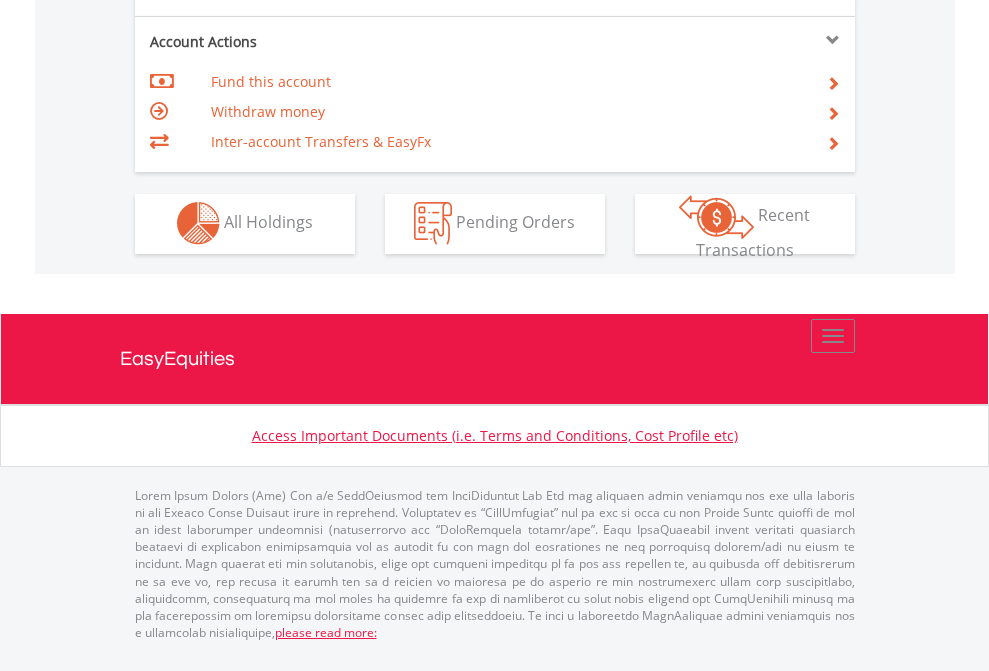 click on "Investment types" at bounding box center [706, -353] 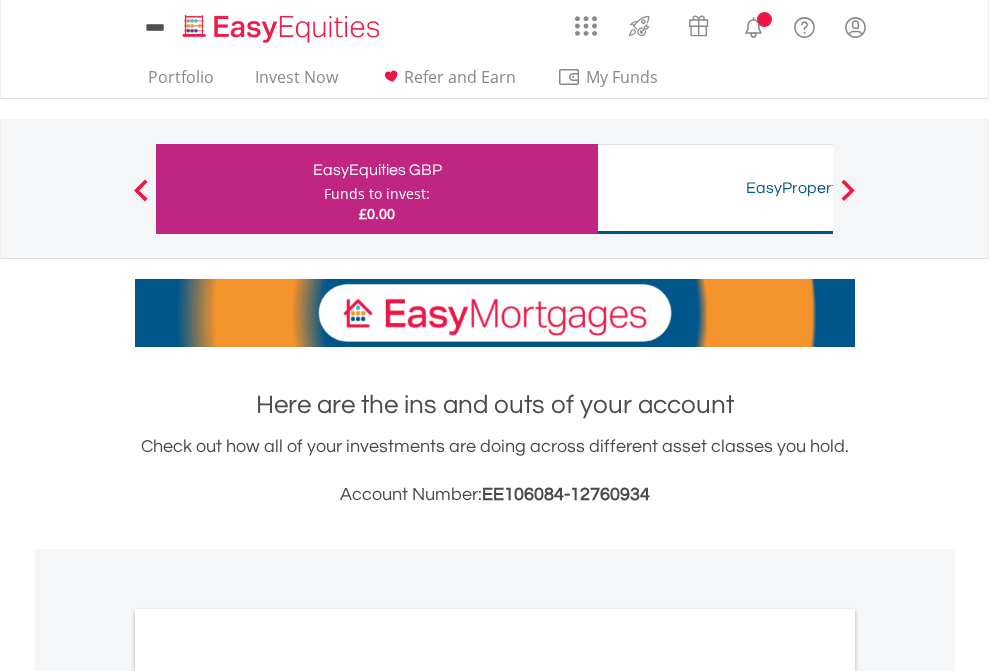 scroll, scrollTop: 0, scrollLeft: 0, axis: both 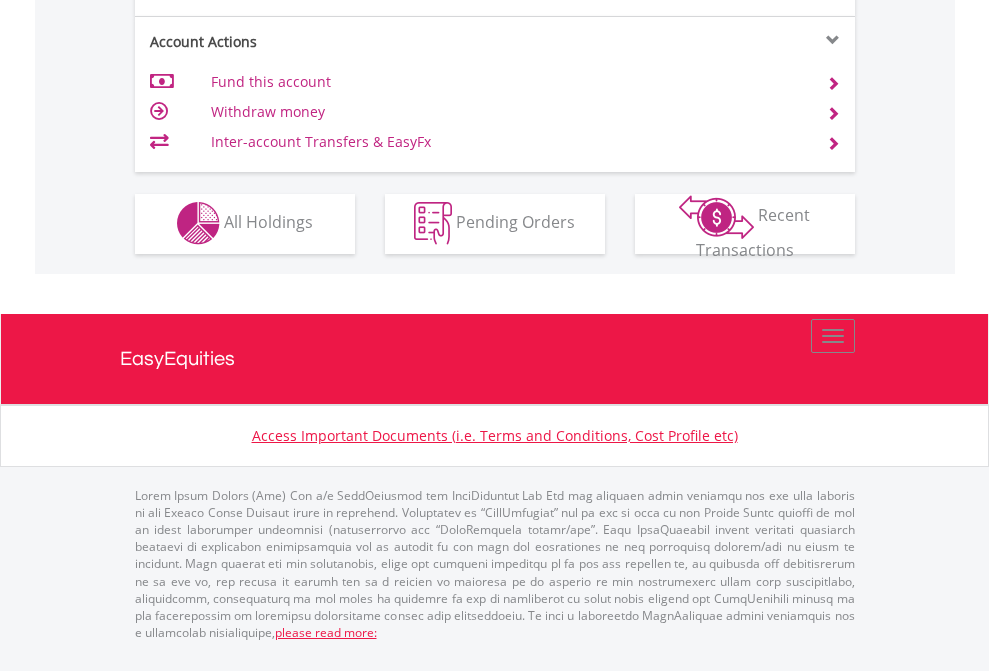click on "Investment types" at bounding box center (706, -353) 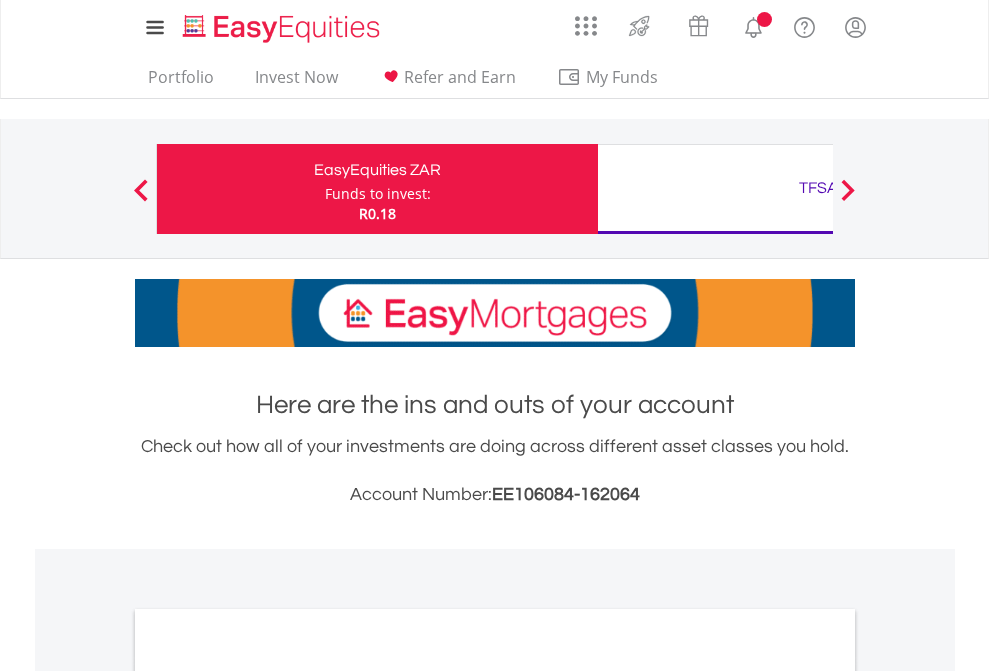 scroll, scrollTop: 1202, scrollLeft: 0, axis: vertical 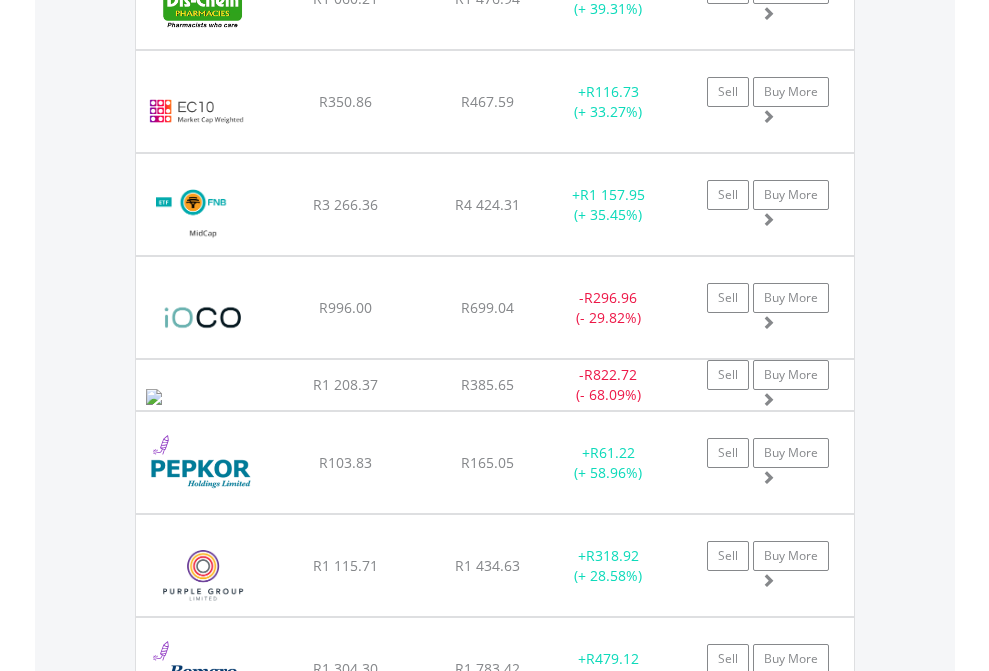 click on "TFSA" at bounding box center (818, -2116) 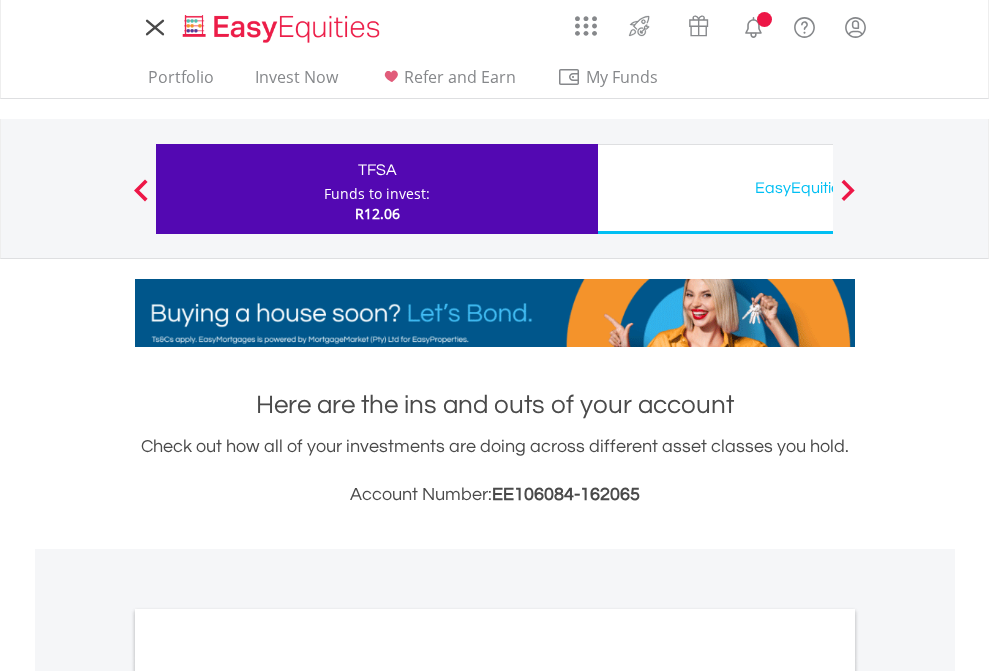 scroll, scrollTop: 0, scrollLeft: 0, axis: both 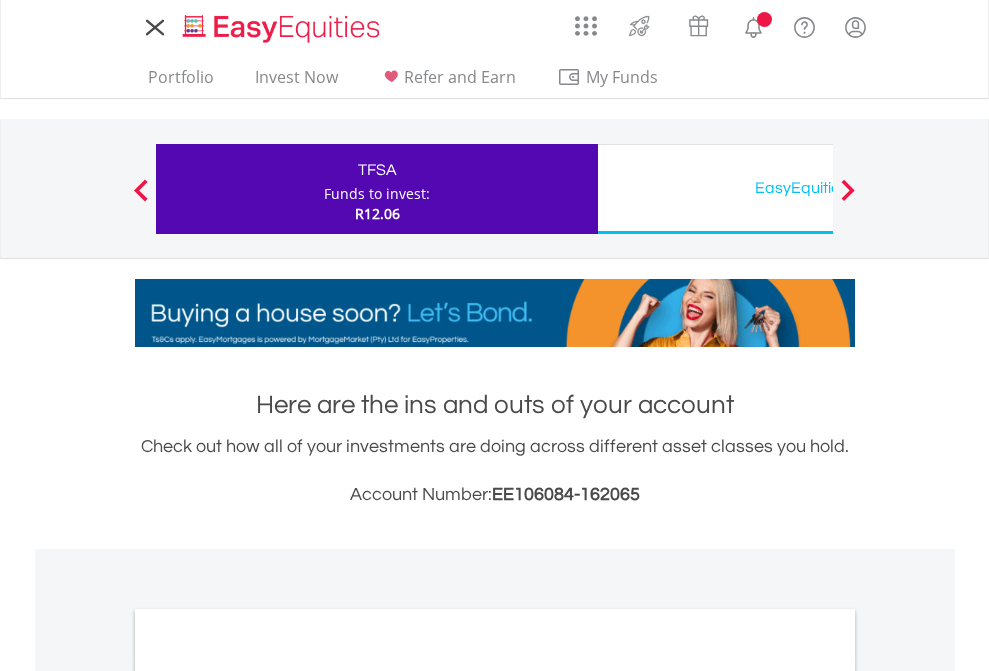 click on "All Holdings" at bounding box center [268, 1096] 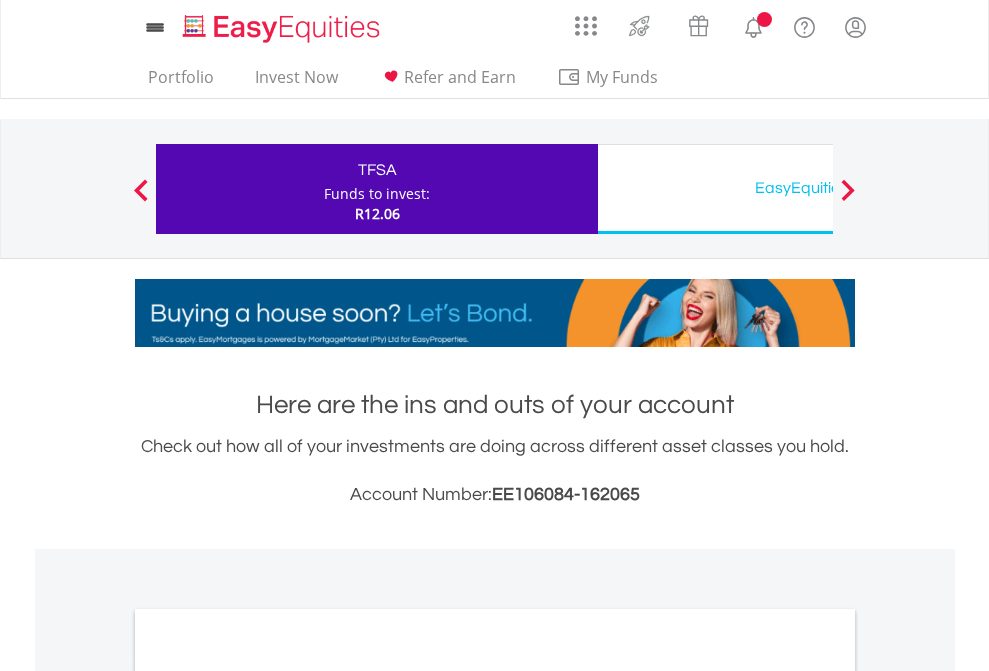 scroll, scrollTop: 1202, scrollLeft: 0, axis: vertical 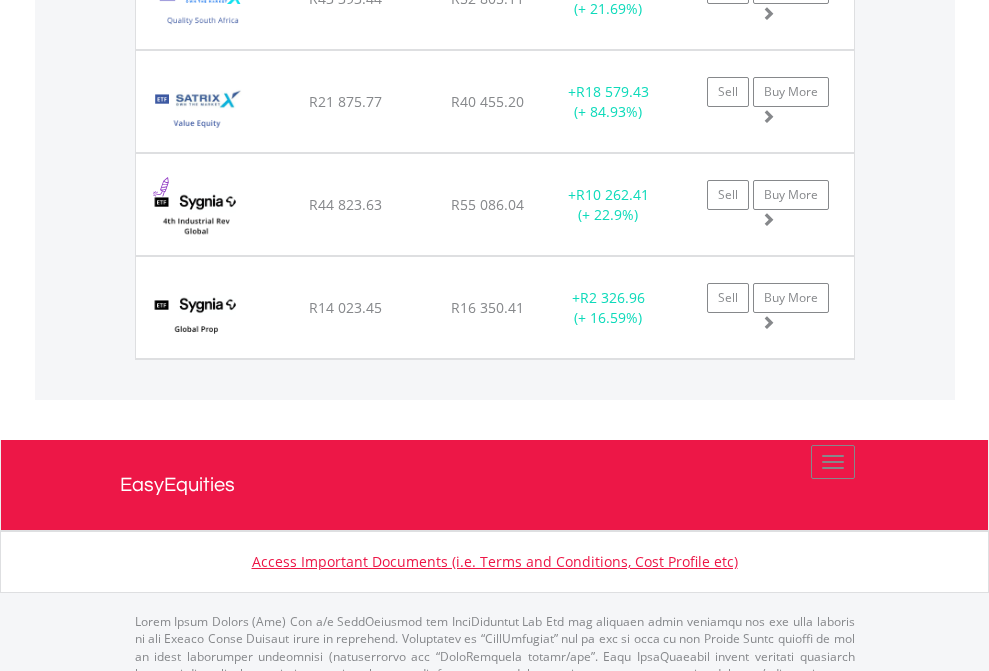 click on "EasyEquities USD" at bounding box center (818, -2036) 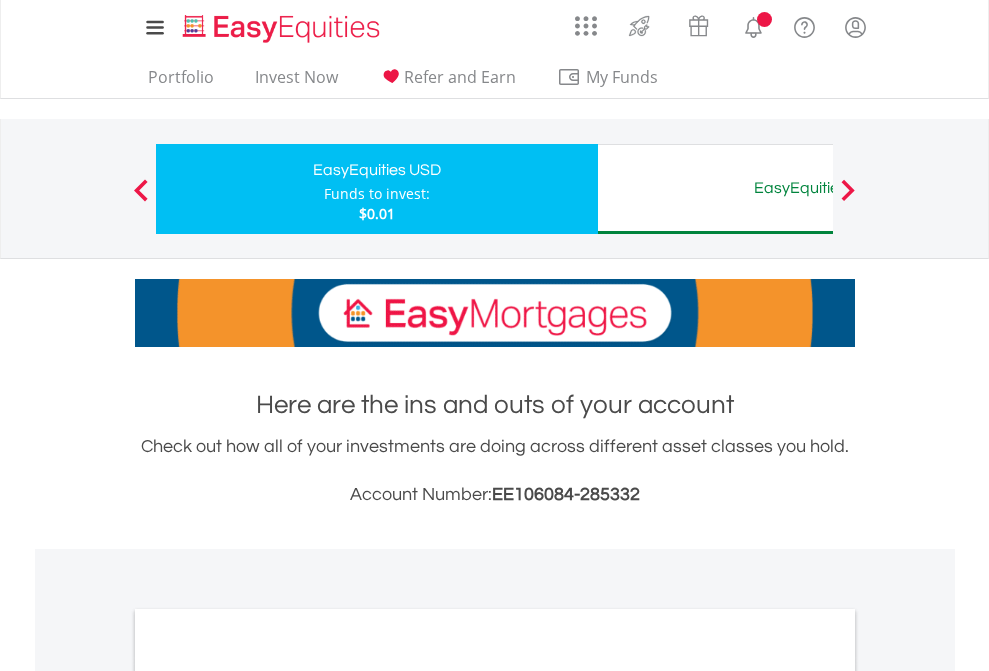 scroll, scrollTop: 1202, scrollLeft: 0, axis: vertical 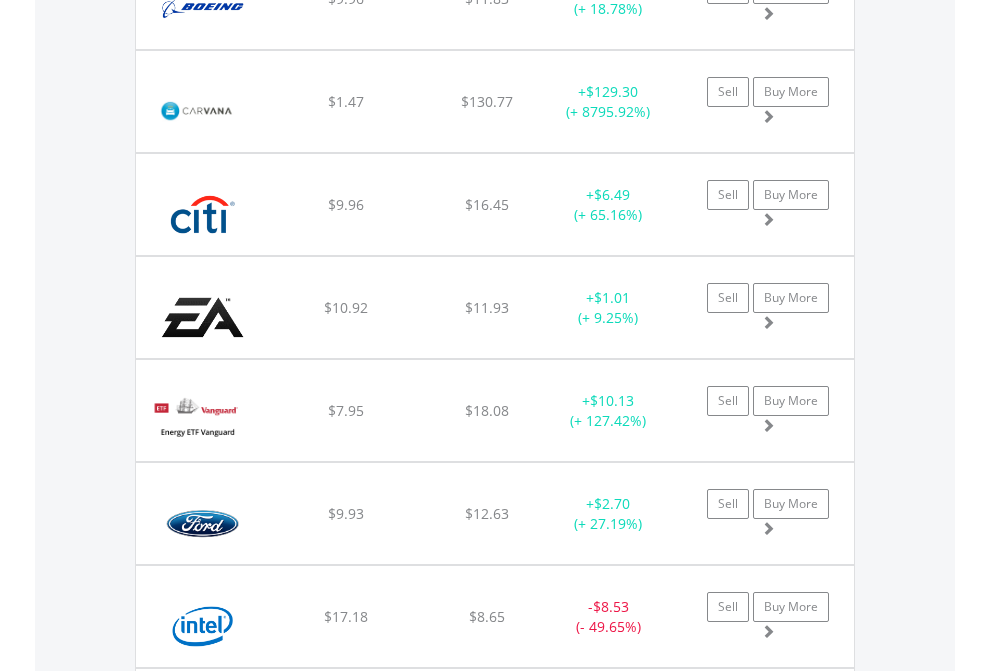 click on "EasyEquities AUD" at bounding box center [818, -2076] 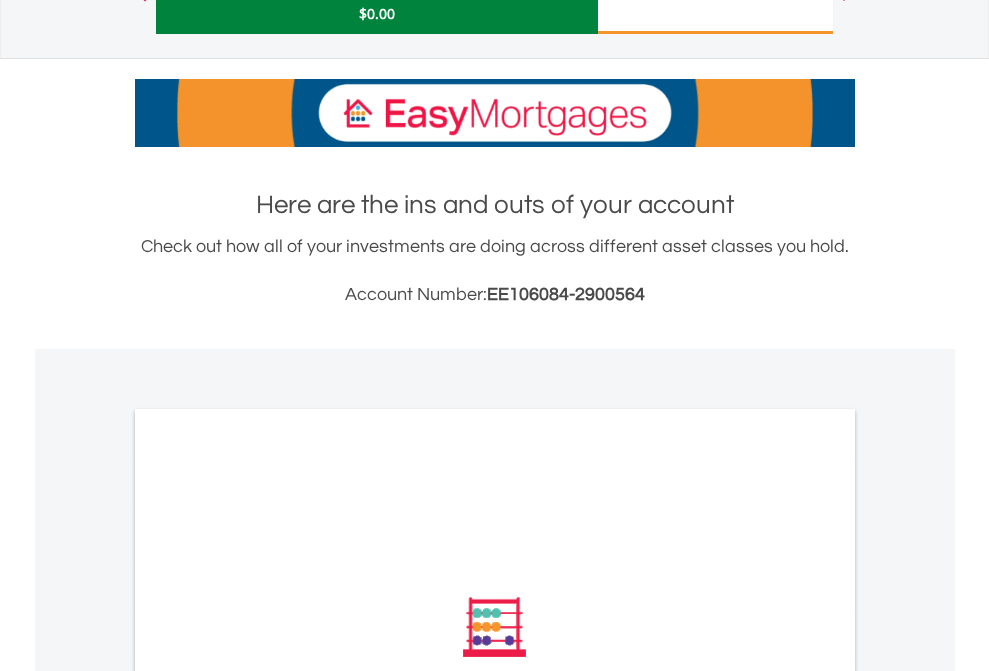 click on "All Holdings" at bounding box center [268, 896] 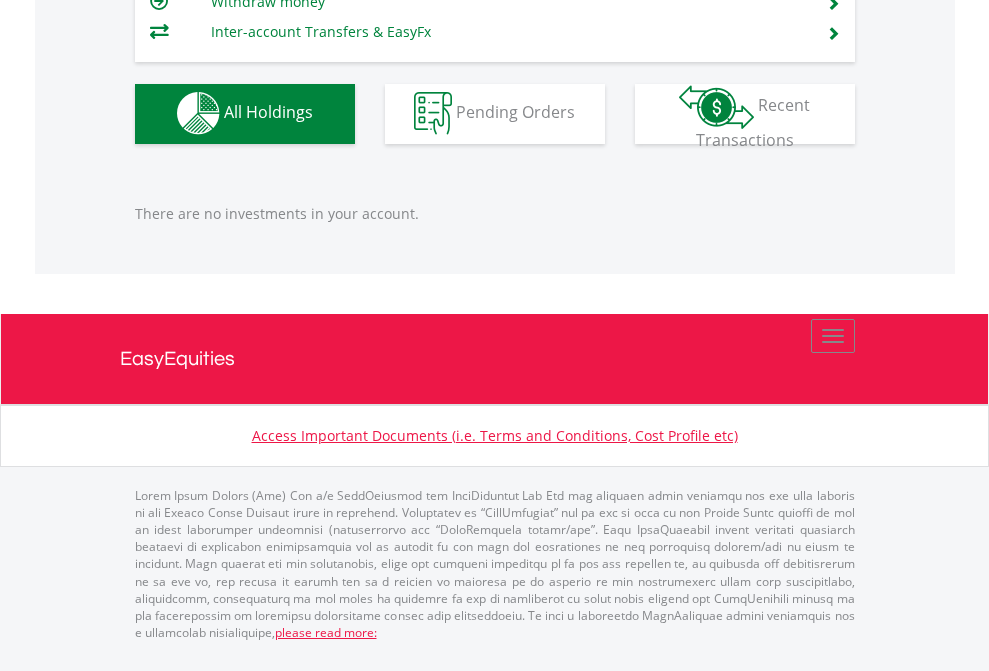scroll, scrollTop: 1980, scrollLeft: 0, axis: vertical 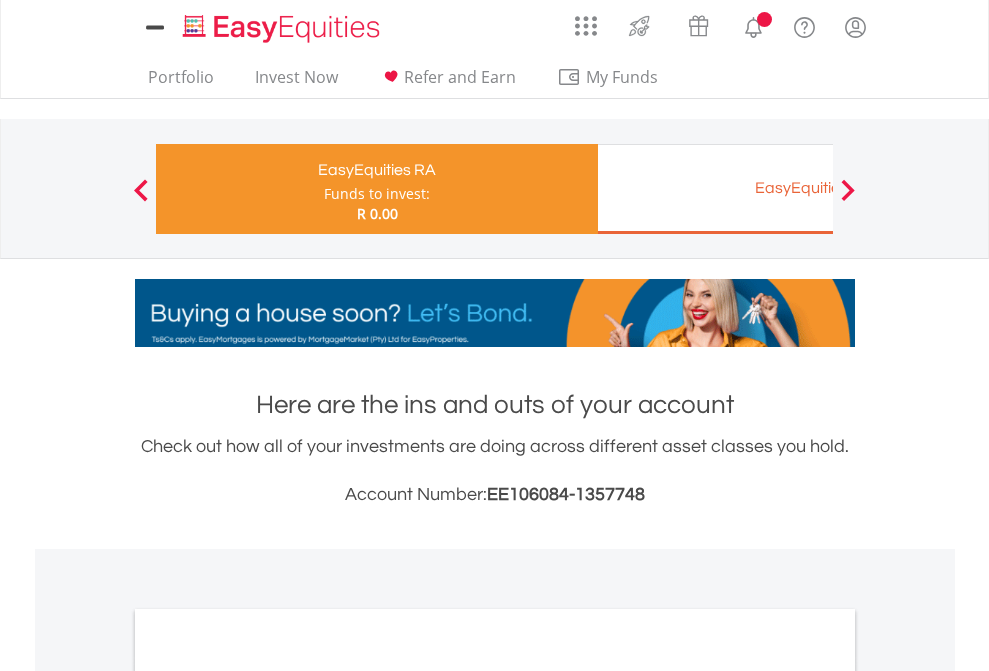 click on "All Holdings" at bounding box center [268, 1066] 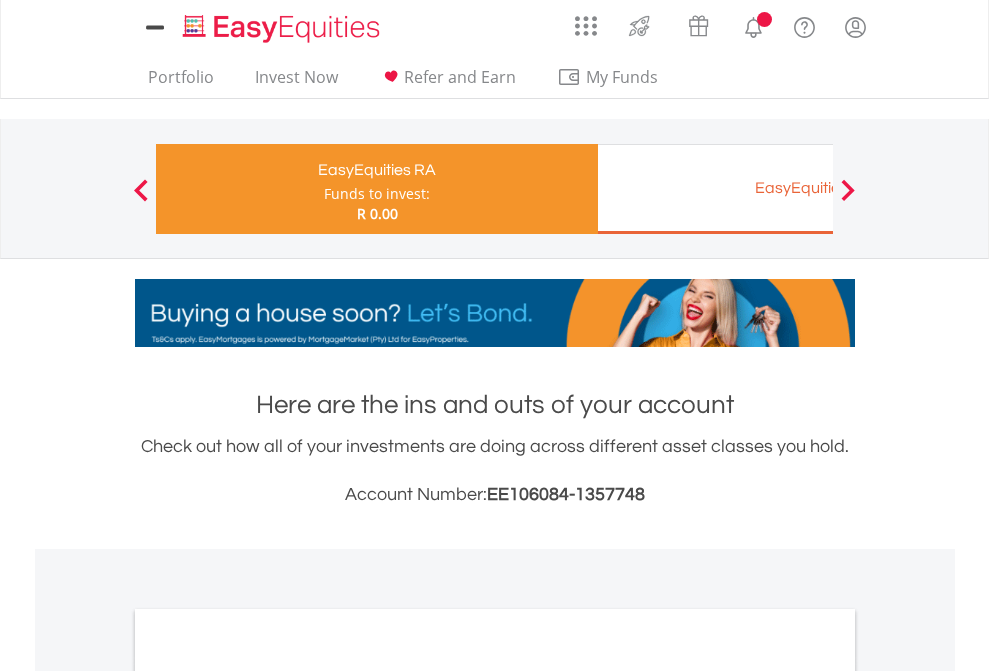 scroll, scrollTop: 1486, scrollLeft: 0, axis: vertical 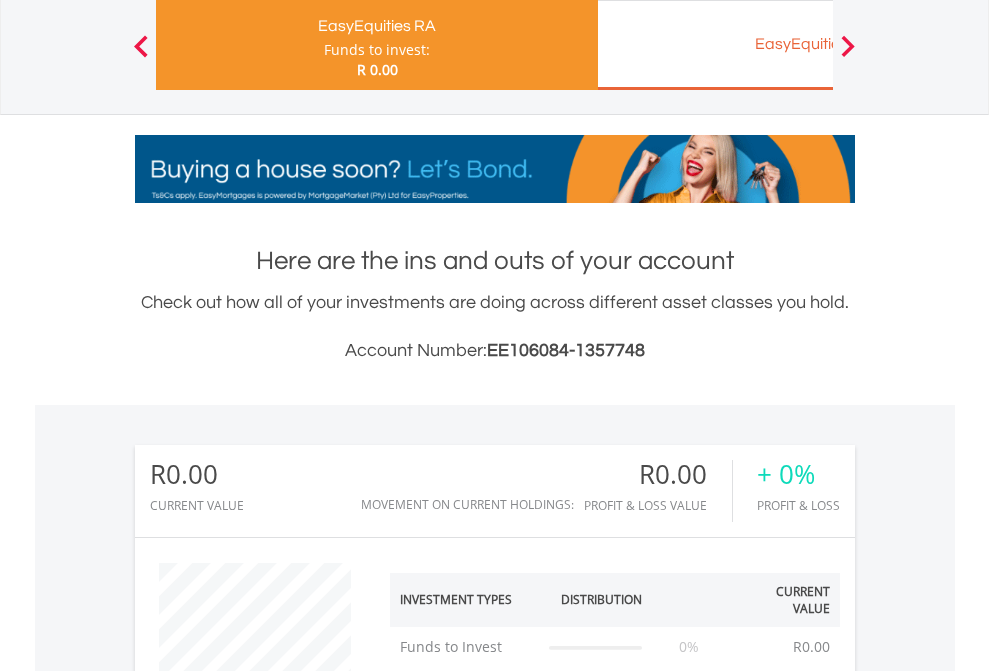 click on "EasyEquities EUR" at bounding box center (818, 44) 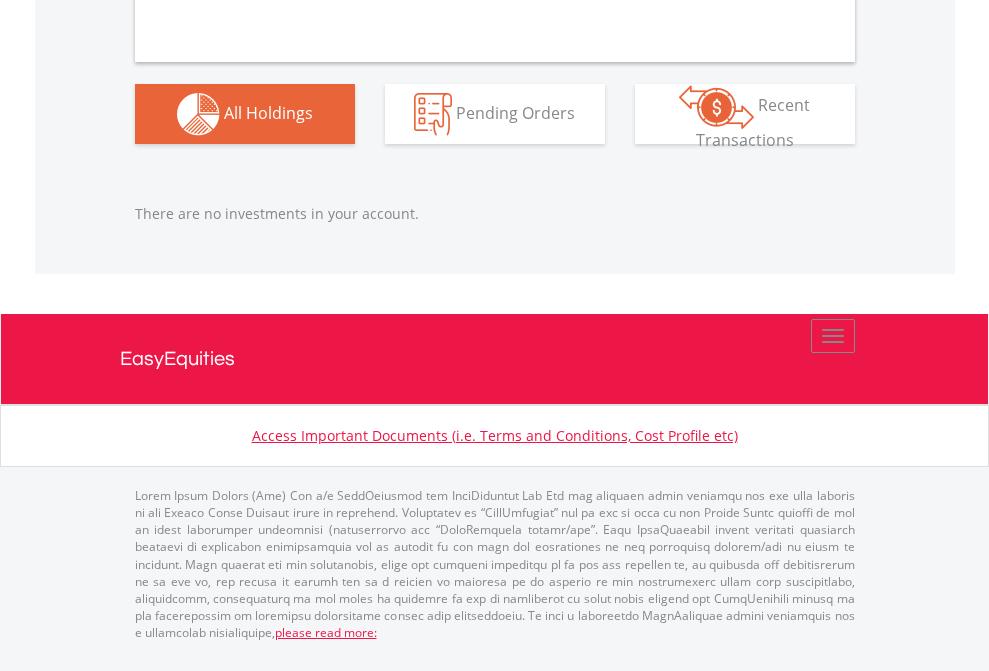 scroll, scrollTop: 1980, scrollLeft: 0, axis: vertical 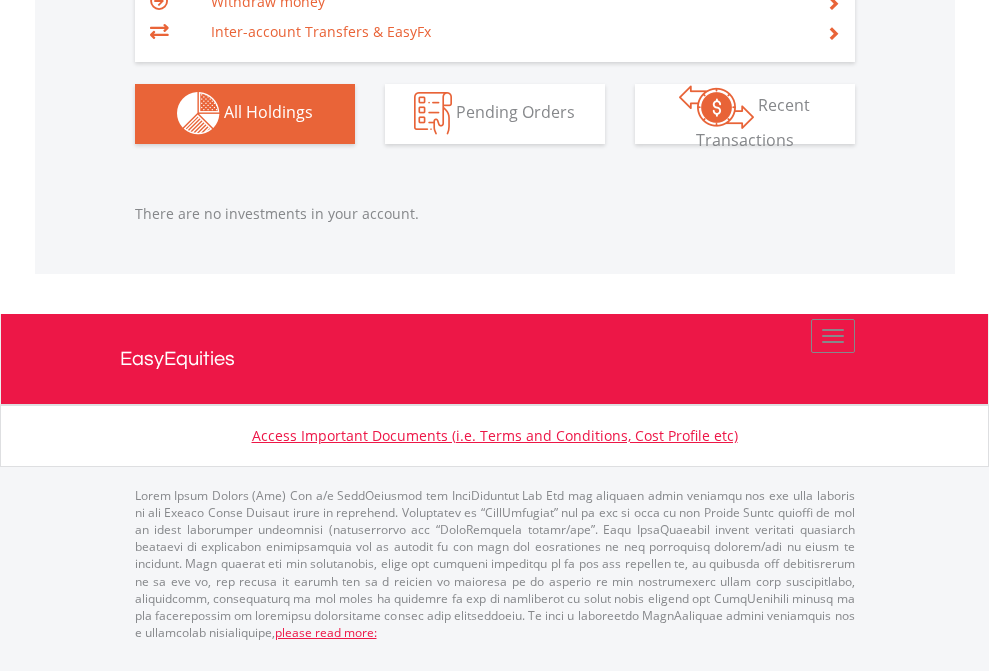 click on "EasyEquities GBP" at bounding box center [818, -1142] 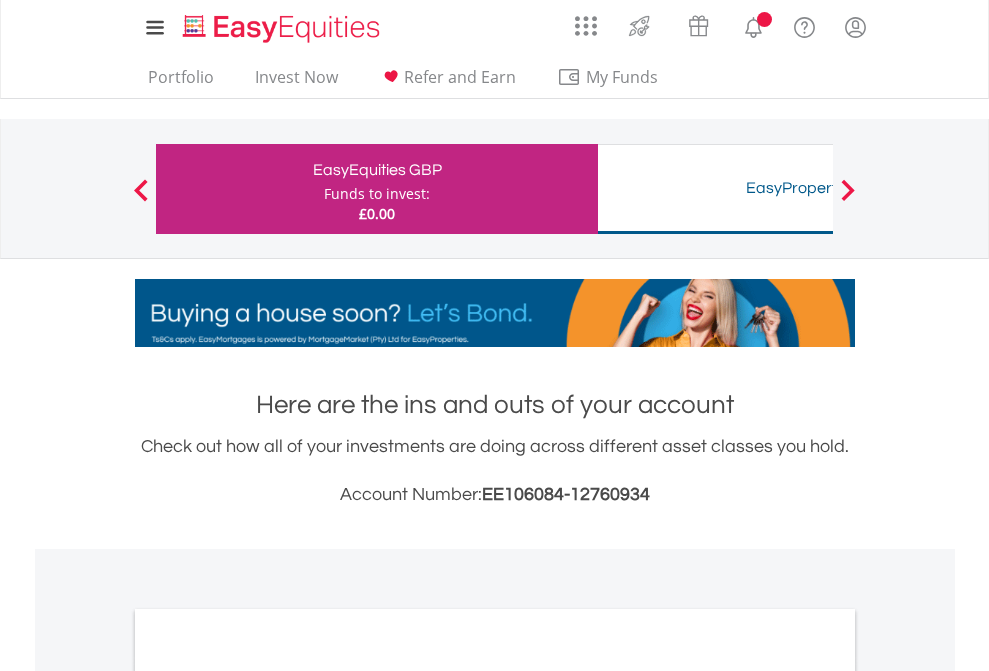 scroll, scrollTop: 0, scrollLeft: 0, axis: both 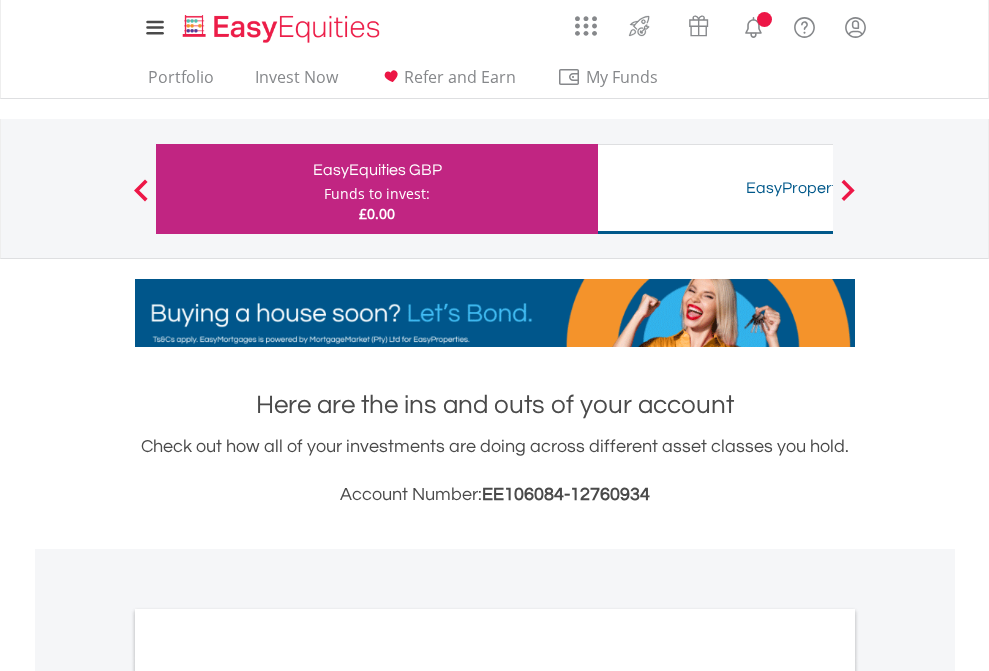 click on "All Holdings" at bounding box center (268, 1096) 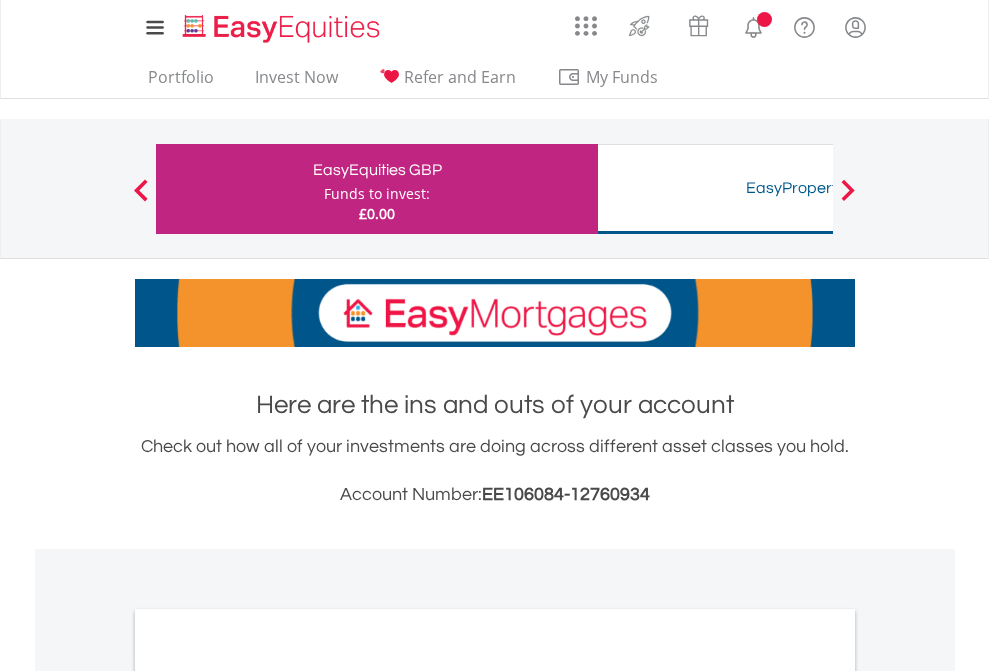 scroll, scrollTop: 1202, scrollLeft: 0, axis: vertical 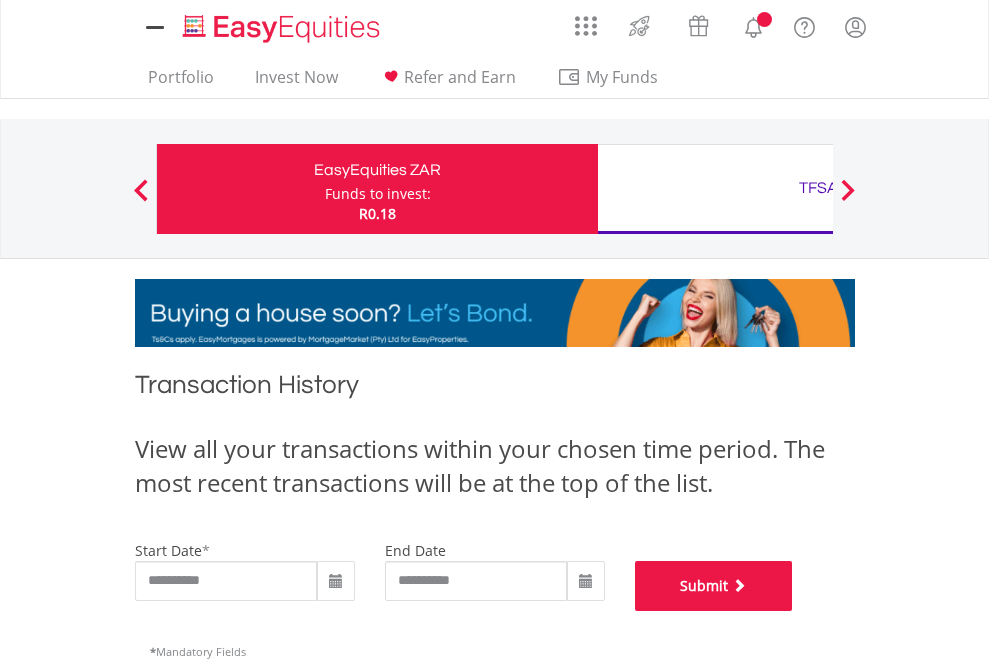 click on "Submit" at bounding box center [714, 586] 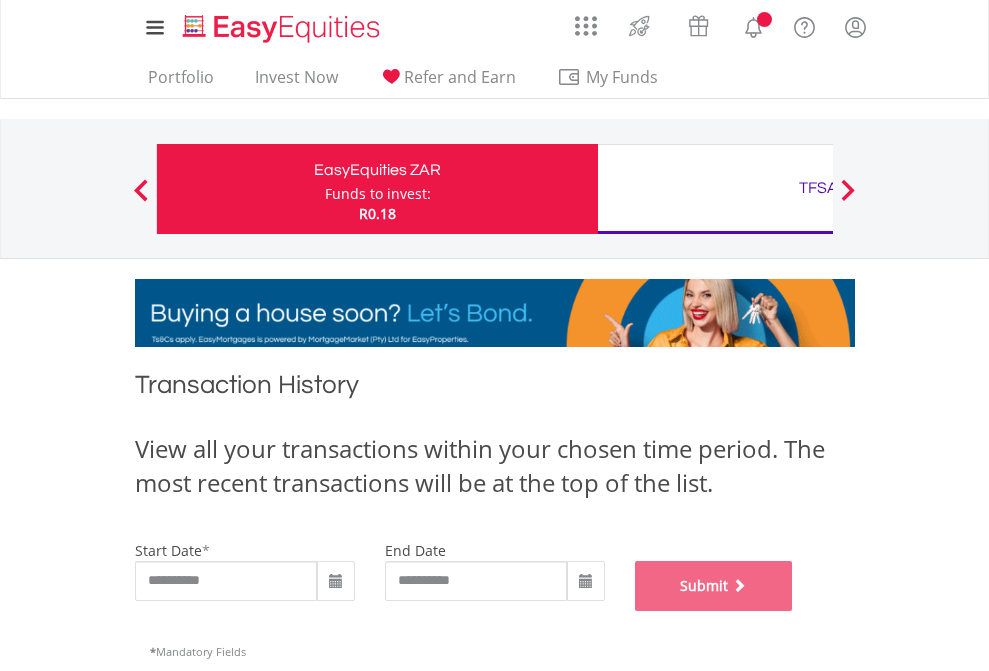 scroll, scrollTop: 811, scrollLeft: 0, axis: vertical 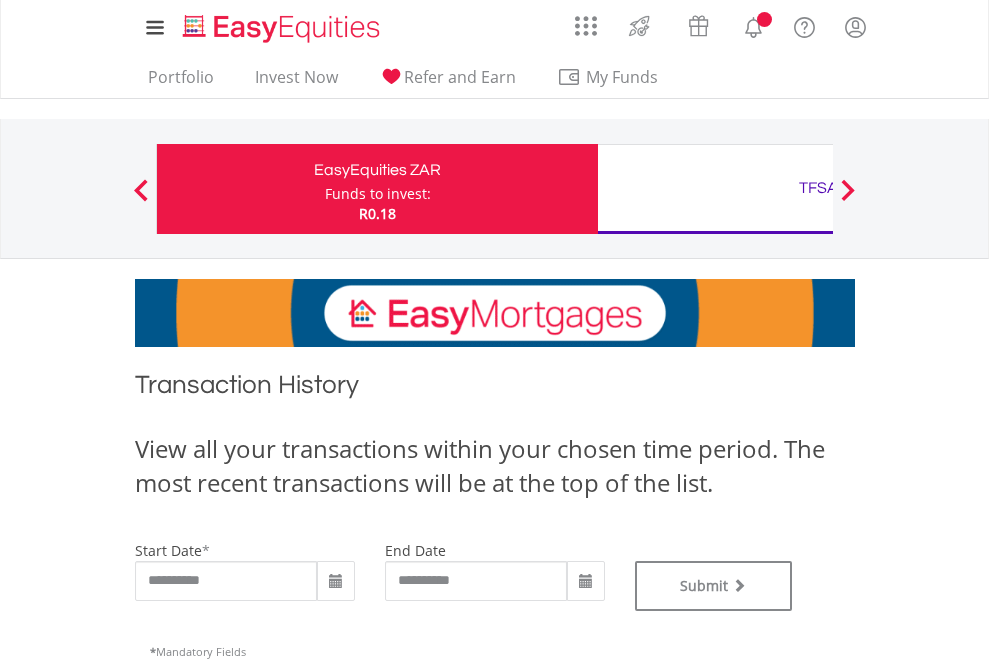 click on "TFSA" at bounding box center (818, 188) 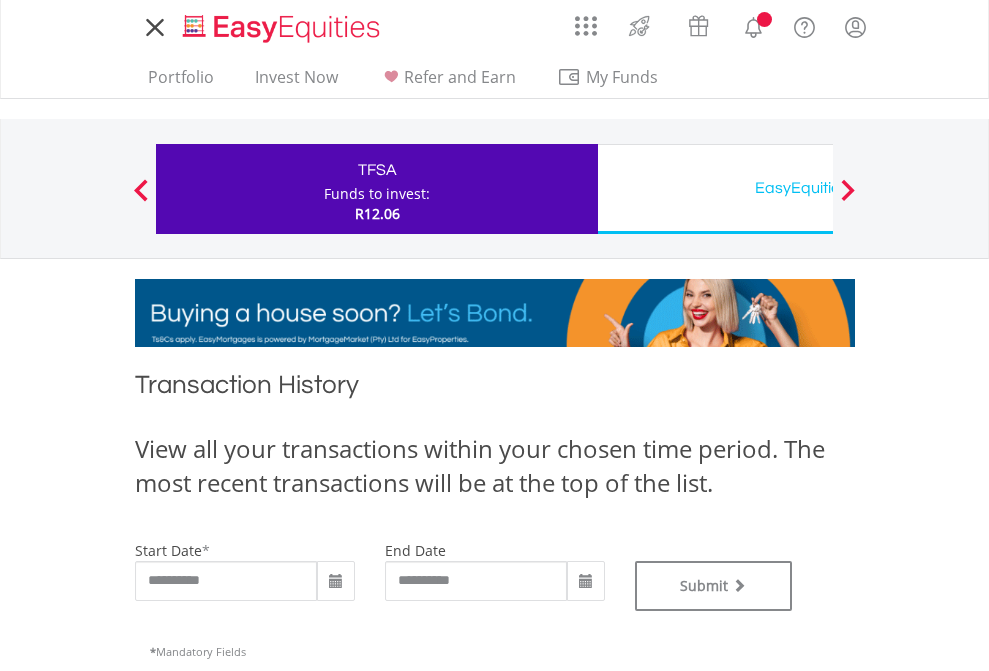 scroll, scrollTop: 0, scrollLeft: 0, axis: both 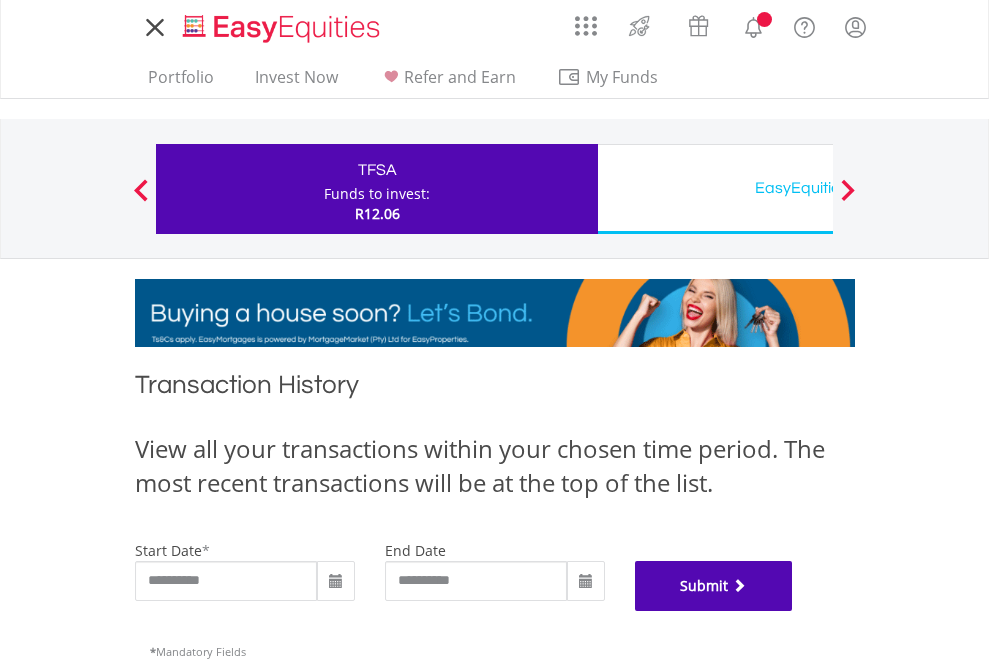 click on "Submit" at bounding box center [714, 586] 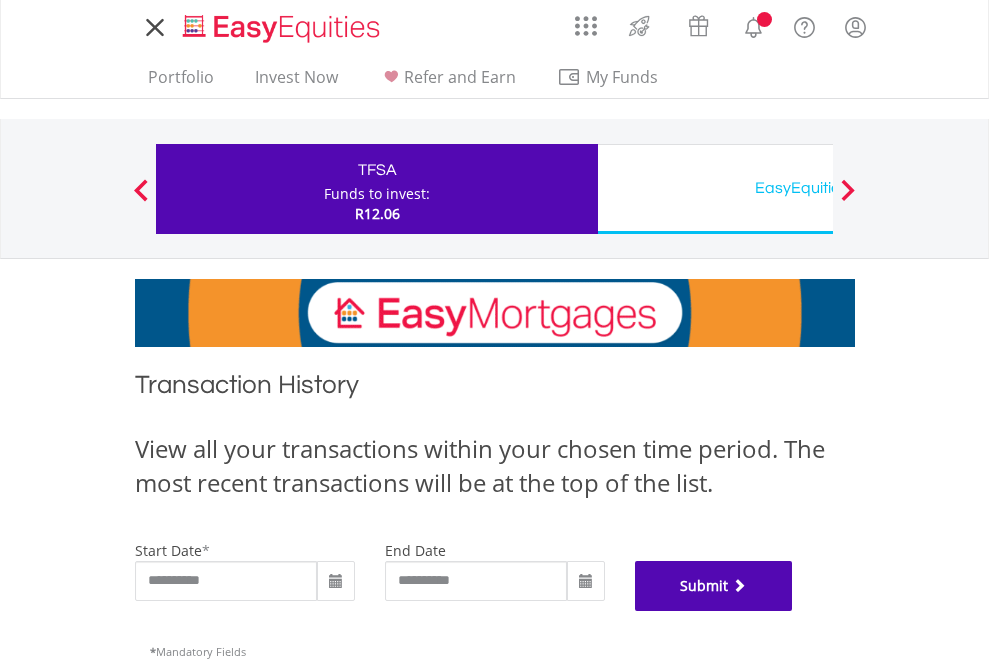 scroll, scrollTop: 811, scrollLeft: 0, axis: vertical 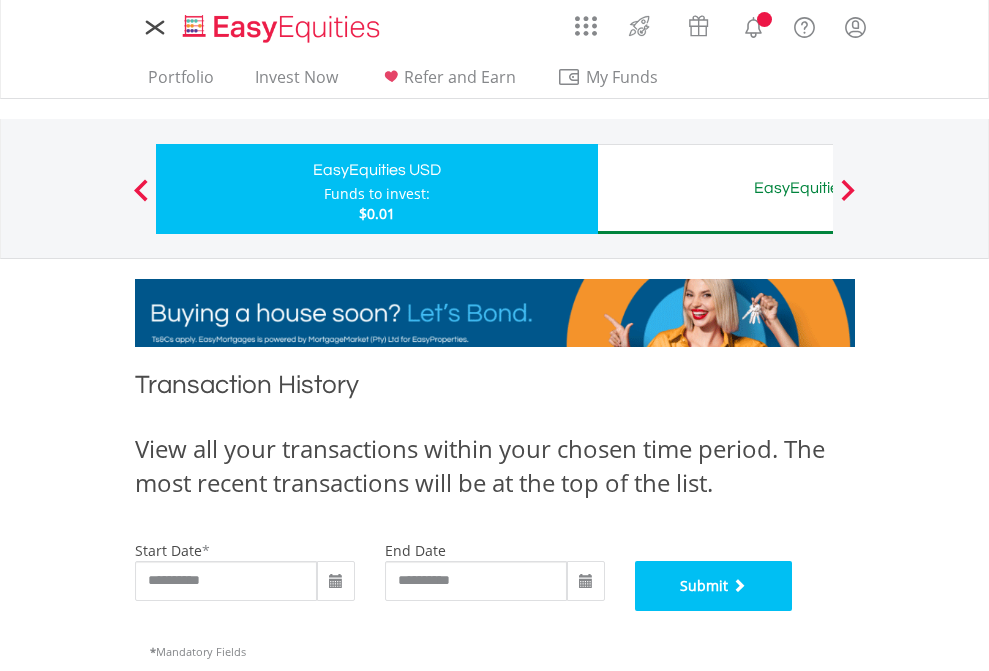 click on "Submit" at bounding box center [714, 586] 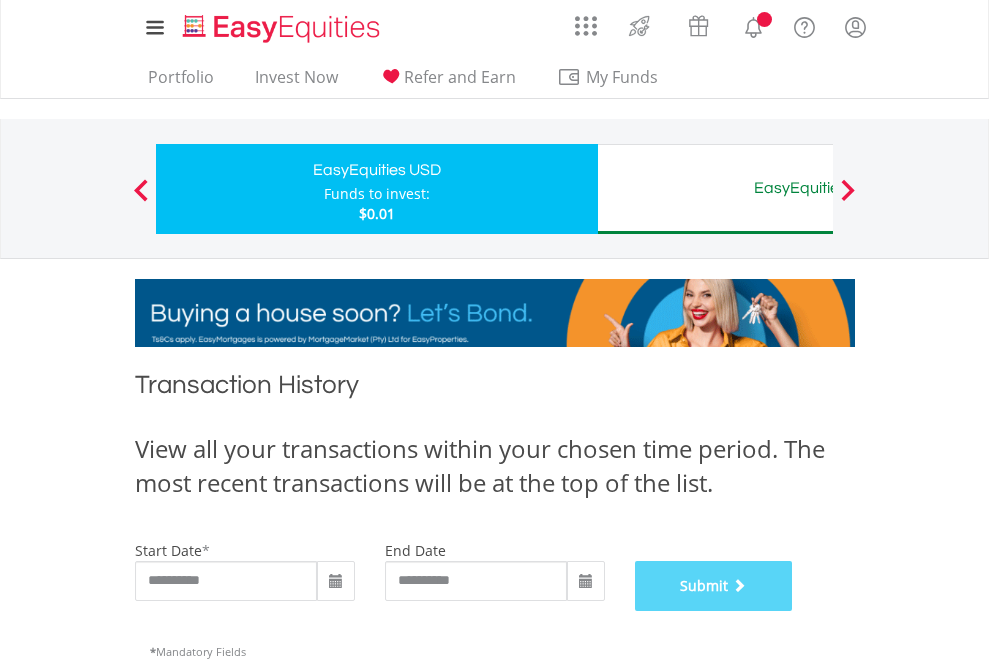 scroll, scrollTop: 811, scrollLeft: 0, axis: vertical 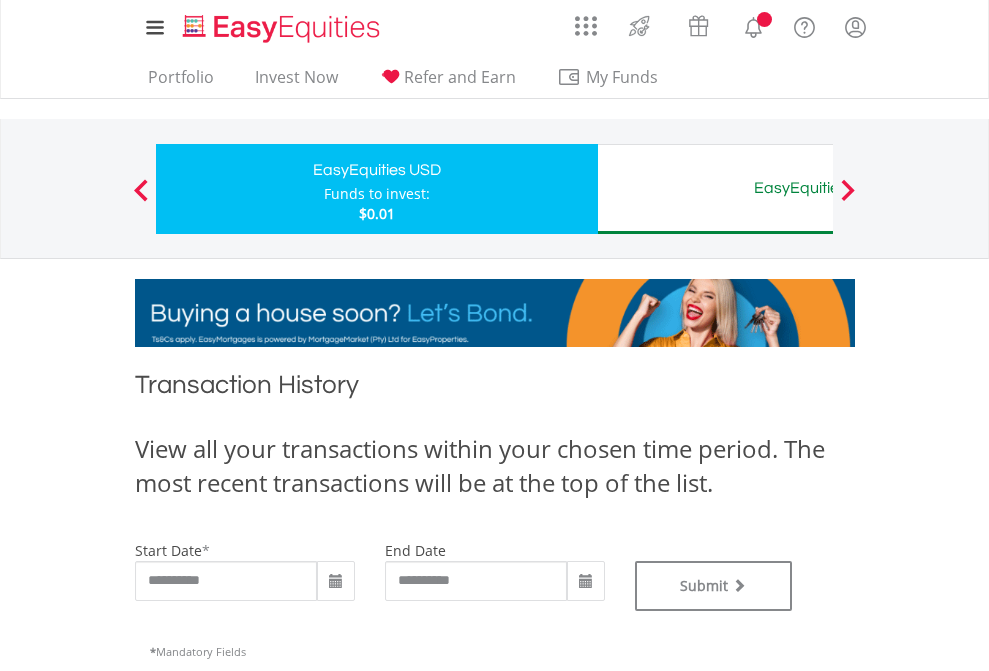 click on "EasyEquities AUD" at bounding box center [818, 188] 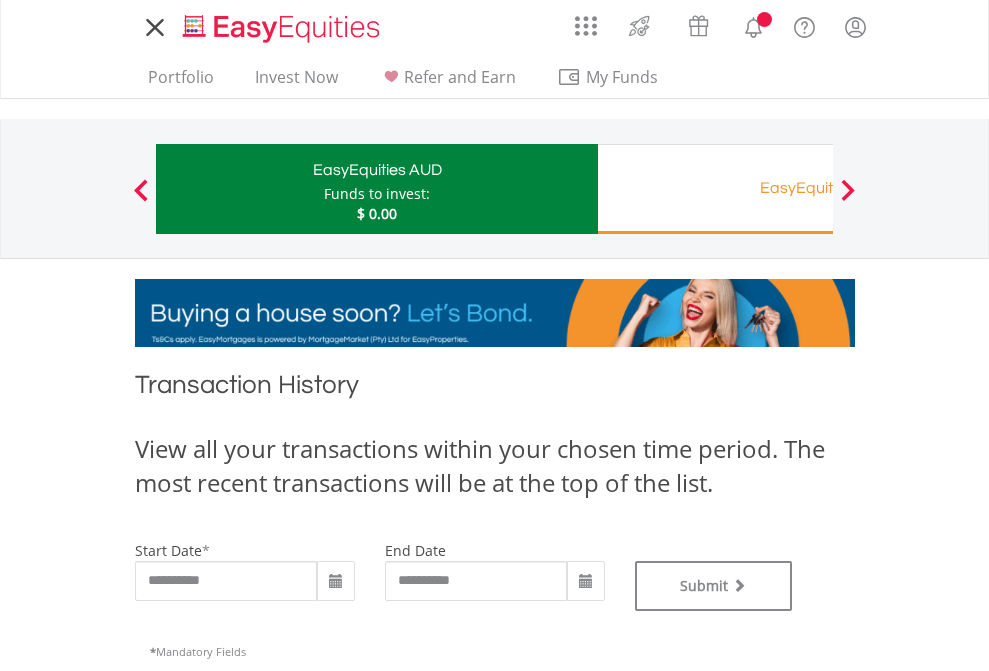 scroll, scrollTop: 0, scrollLeft: 0, axis: both 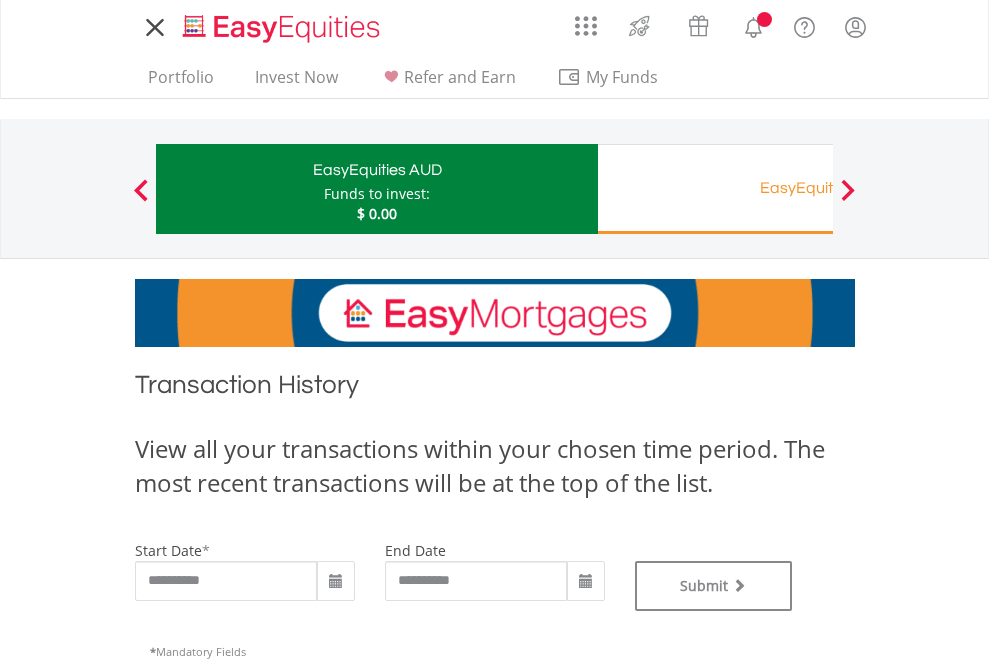 type on "**********" 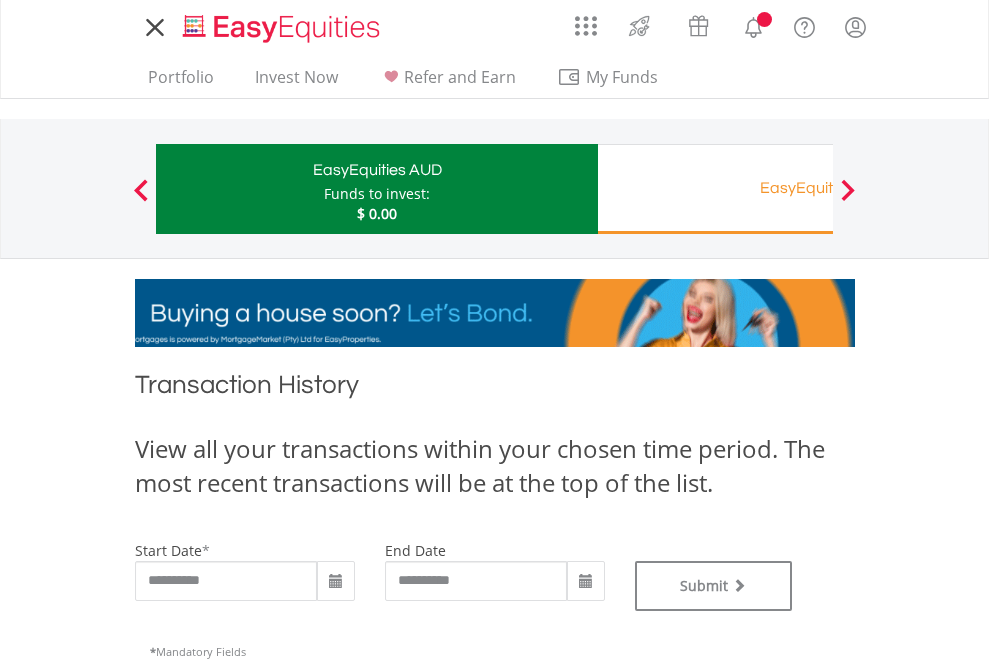 type on "**********" 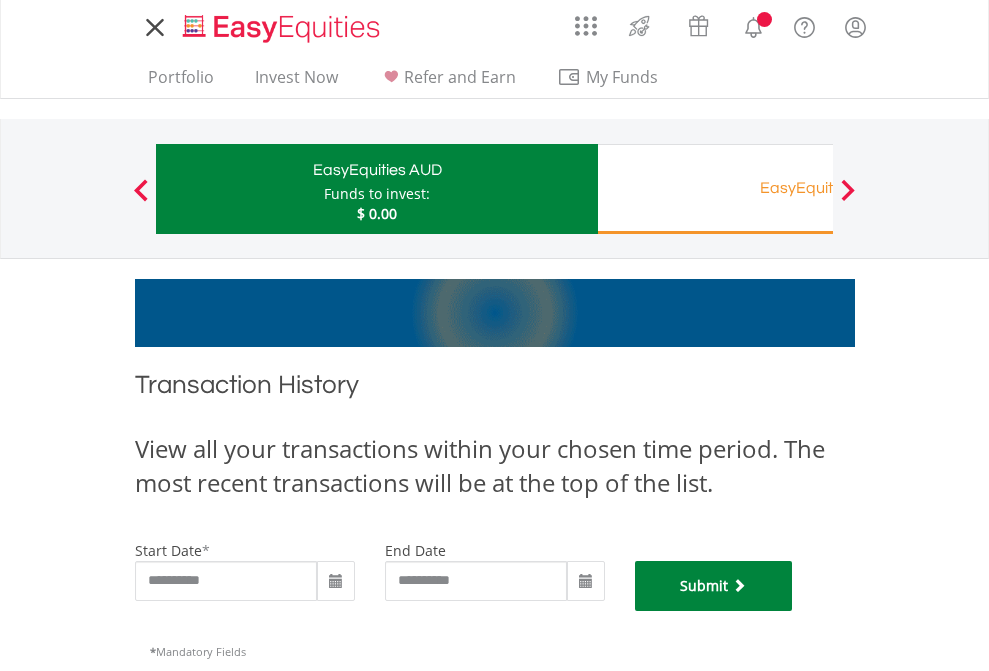 click on "Submit" at bounding box center (714, 586) 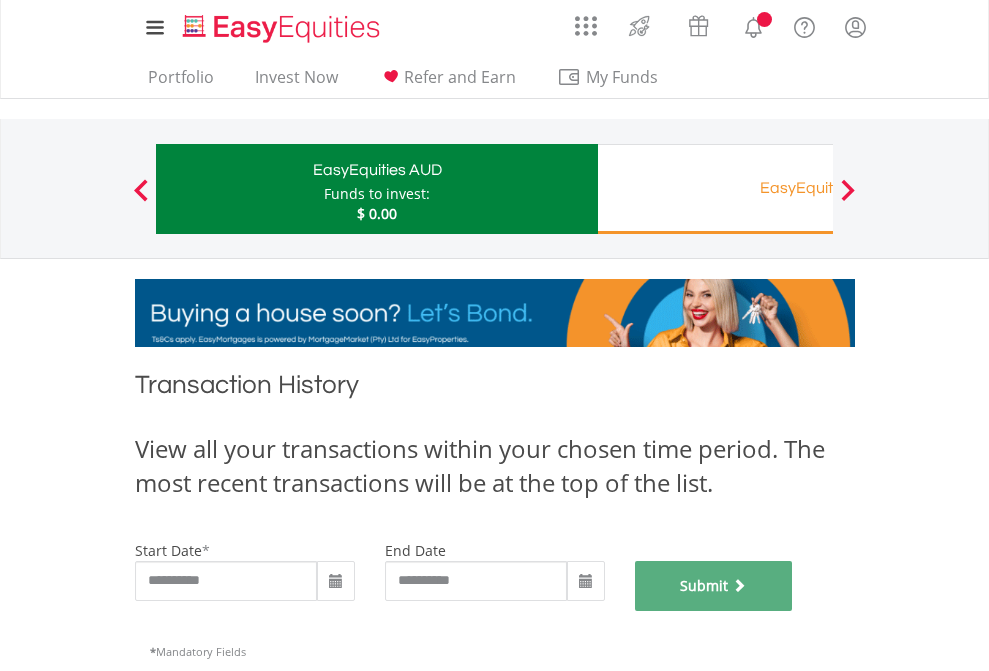 scroll, scrollTop: 811, scrollLeft: 0, axis: vertical 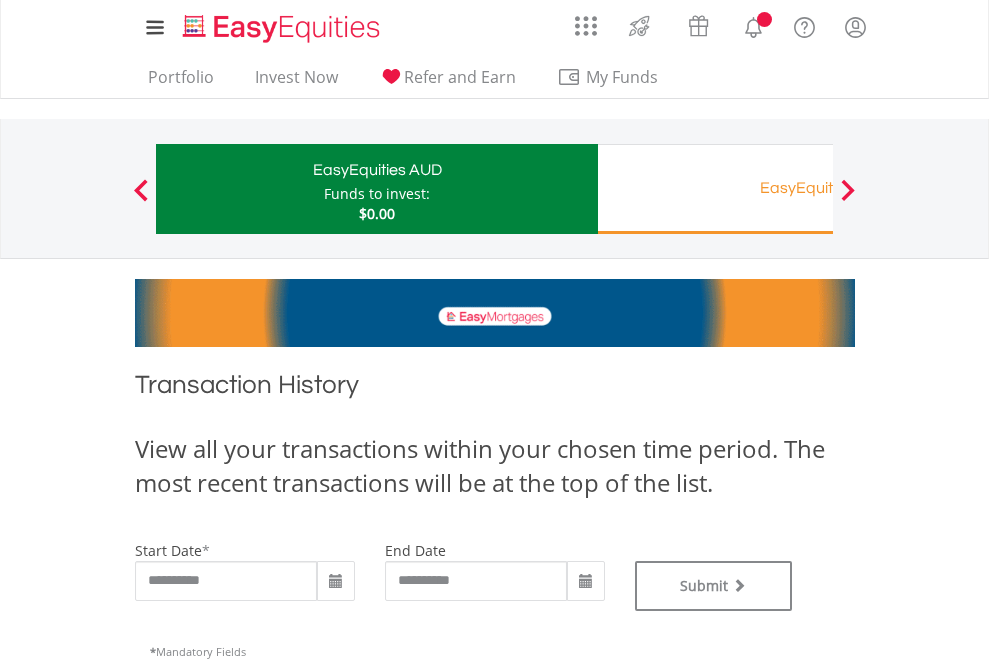 click on "EasyEquities RA" at bounding box center [818, 188] 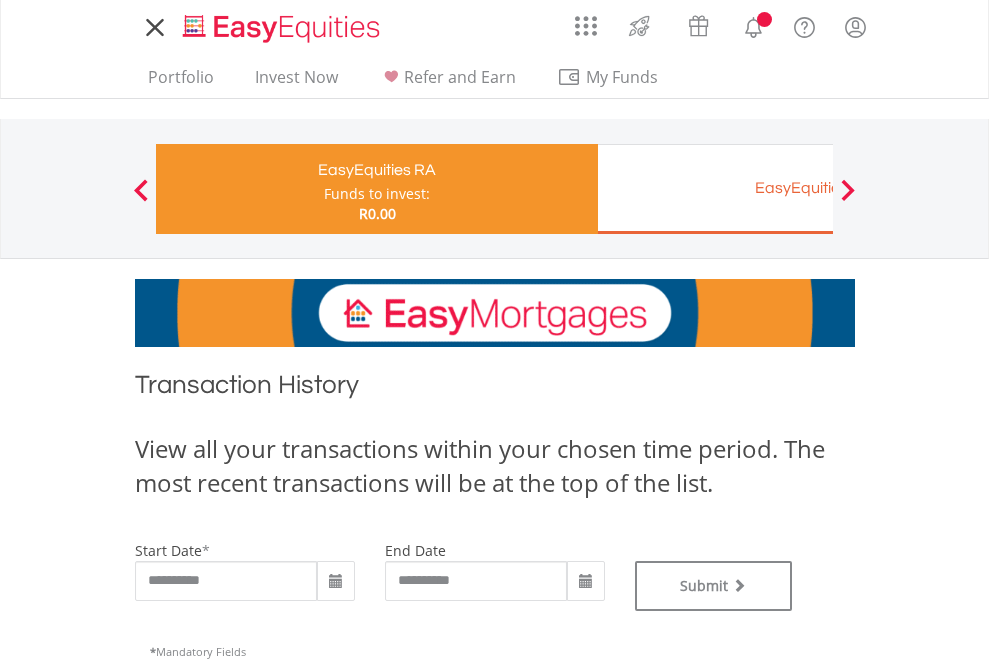 scroll, scrollTop: 0, scrollLeft: 0, axis: both 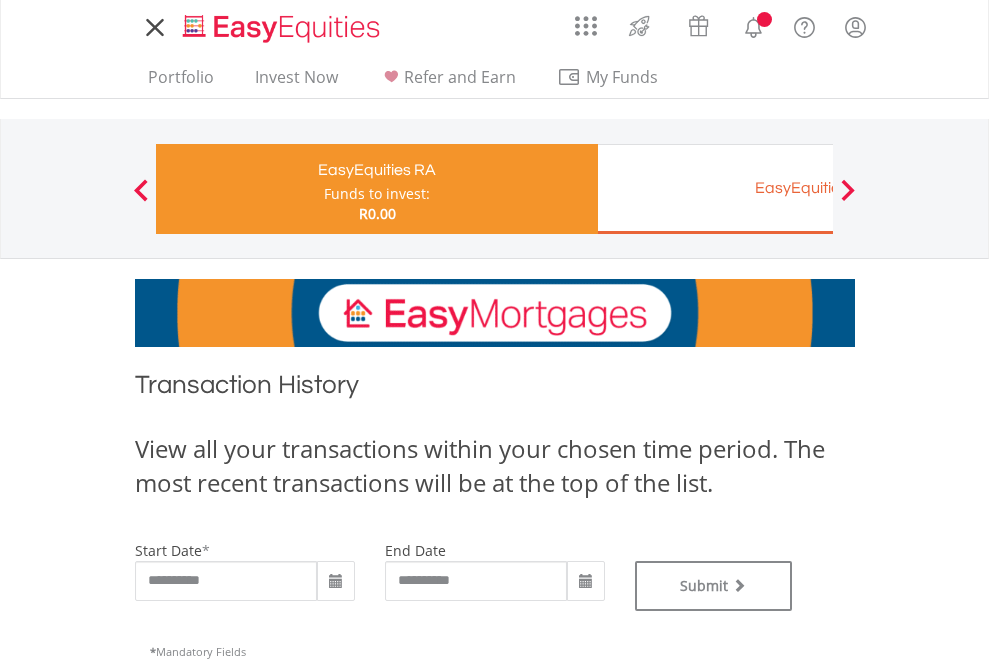 type on "**********" 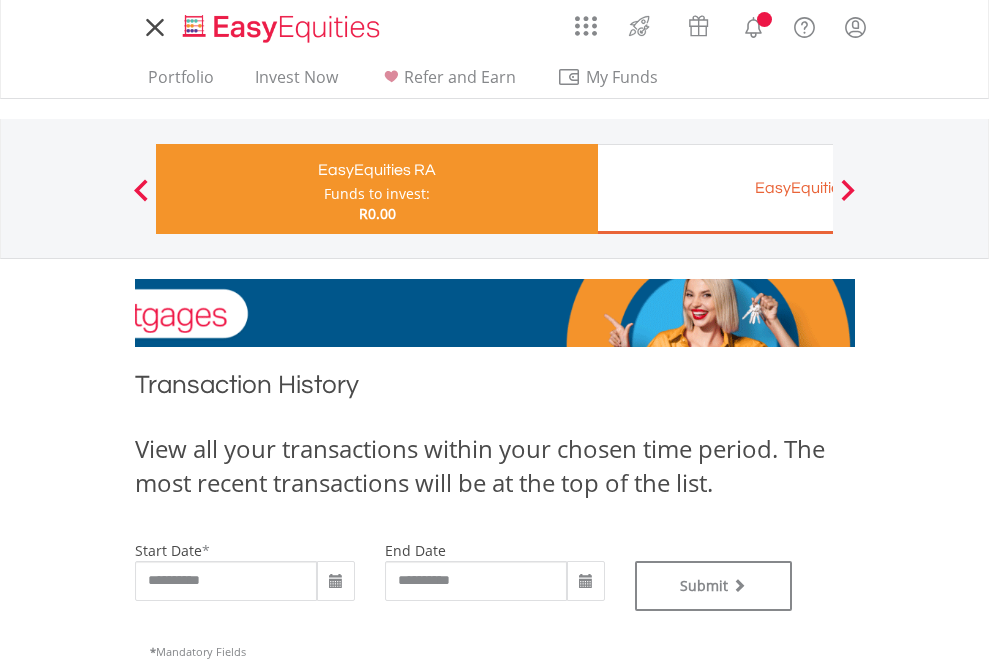 type on "**********" 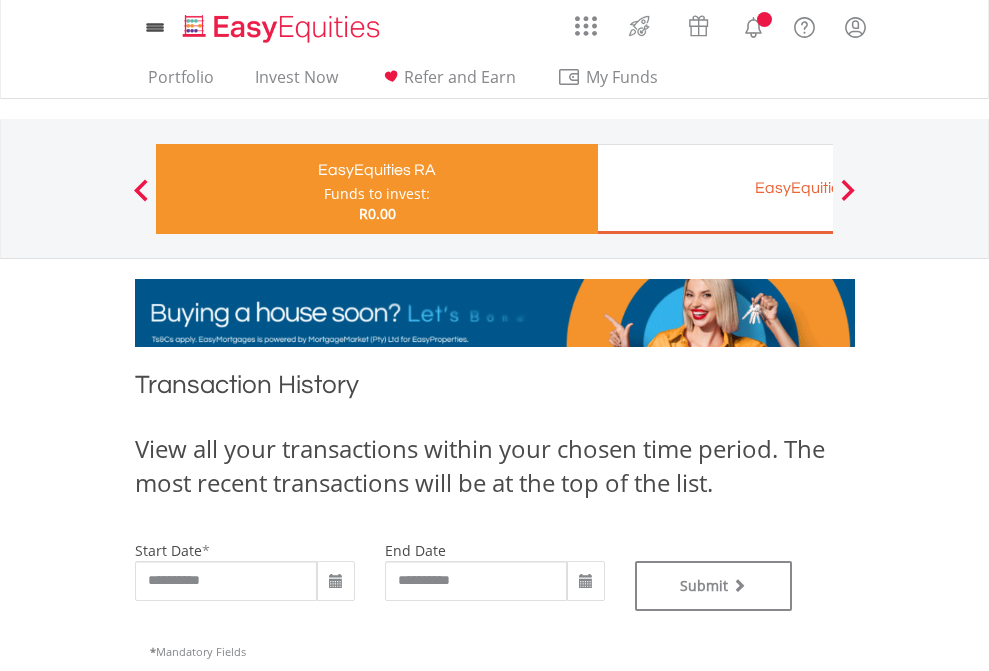 scroll, scrollTop: 0, scrollLeft: 0, axis: both 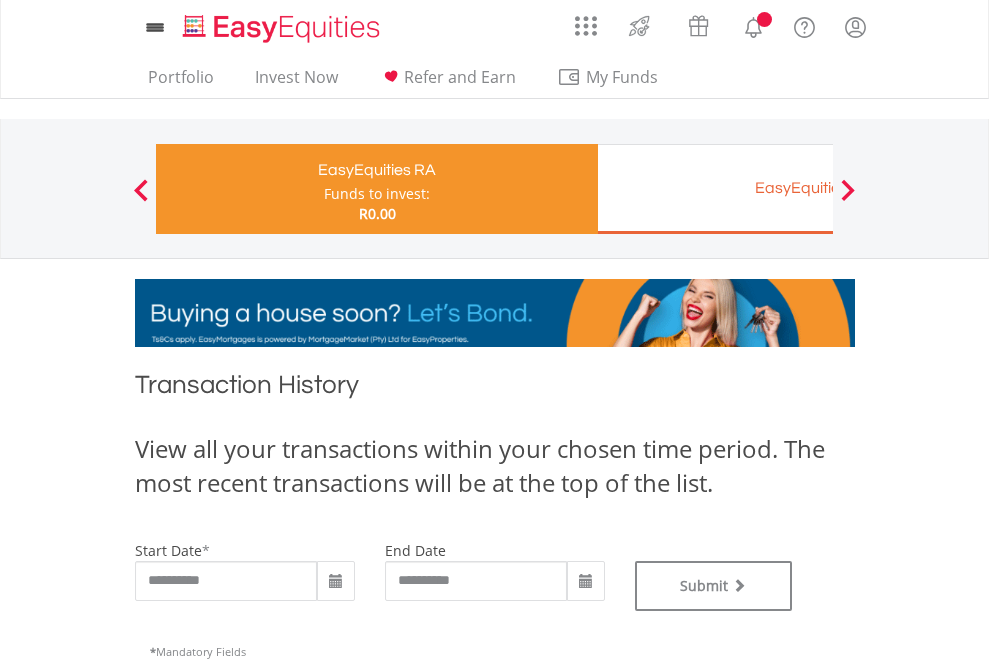 click on "EasyEquities EUR" at bounding box center (818, 188) 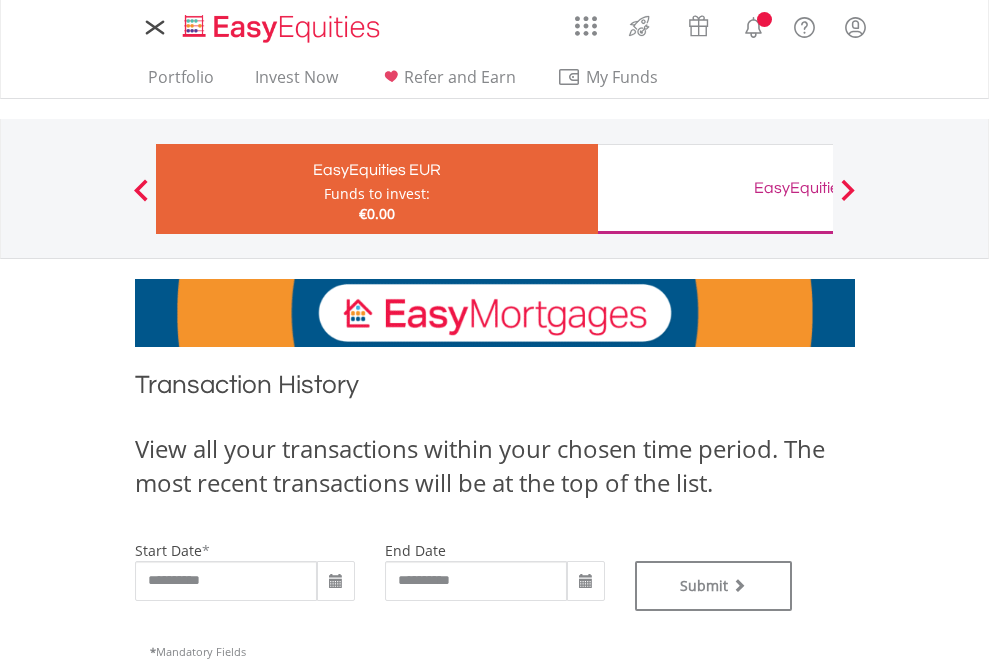 scroll, scrollTop: 0, scrollLeft: 0, axis: both 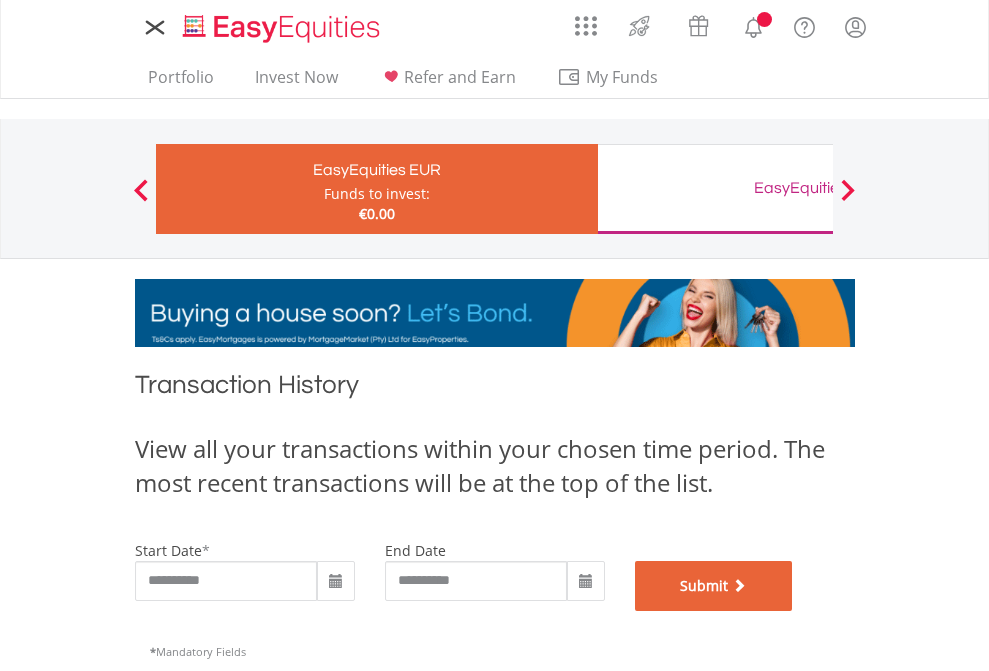 click on "Submit" at bounding box center [714, 586] 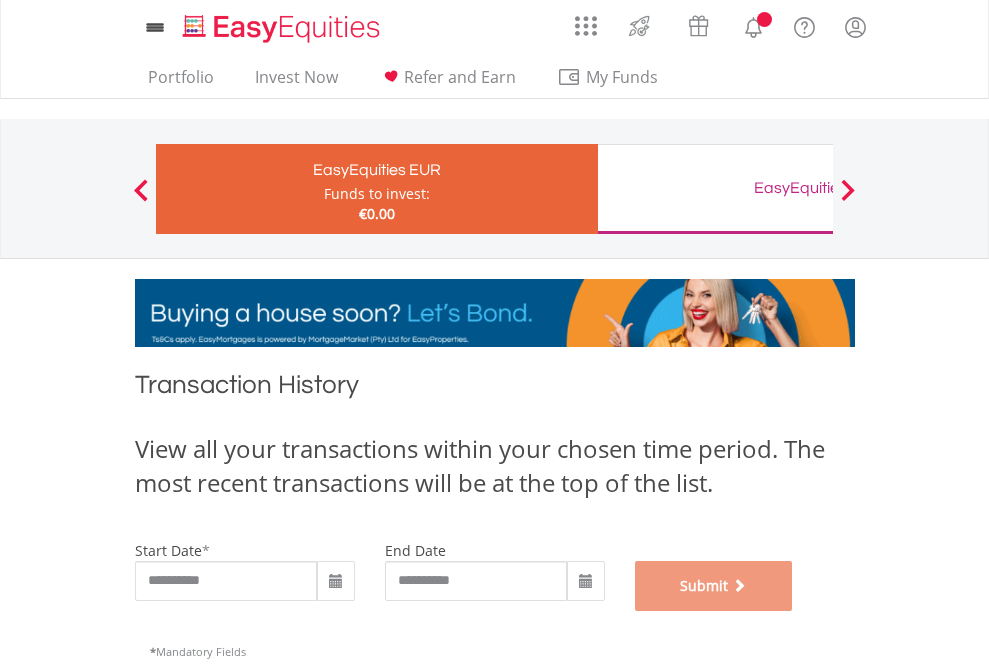 scroll, scrollTop: 811, scrollLeft: 0, axis: vertical 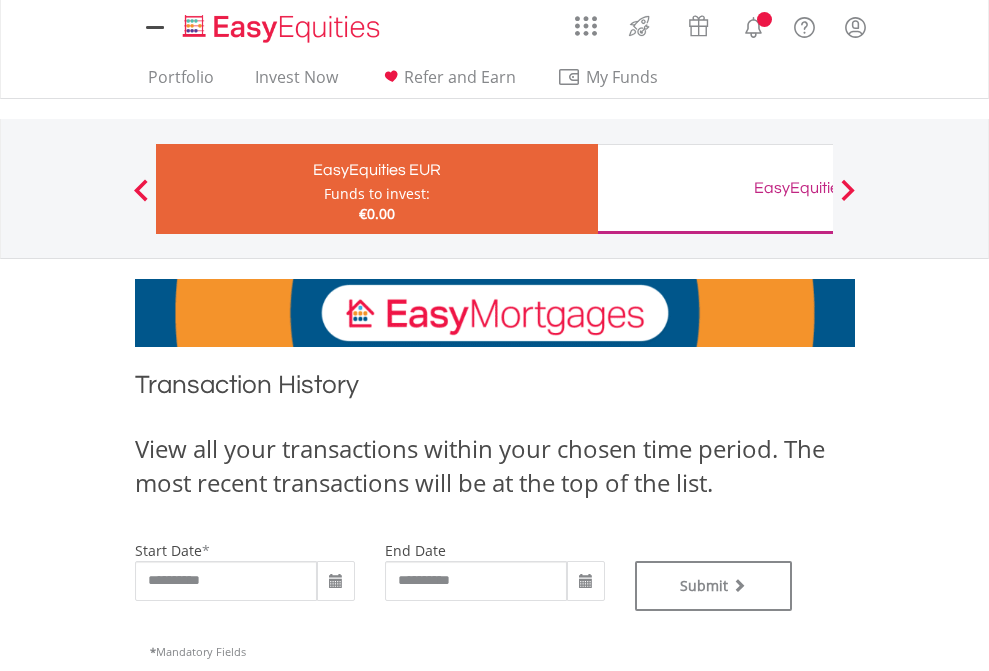 click on "EasyEquities GBP" at bounding box center (818, 188) 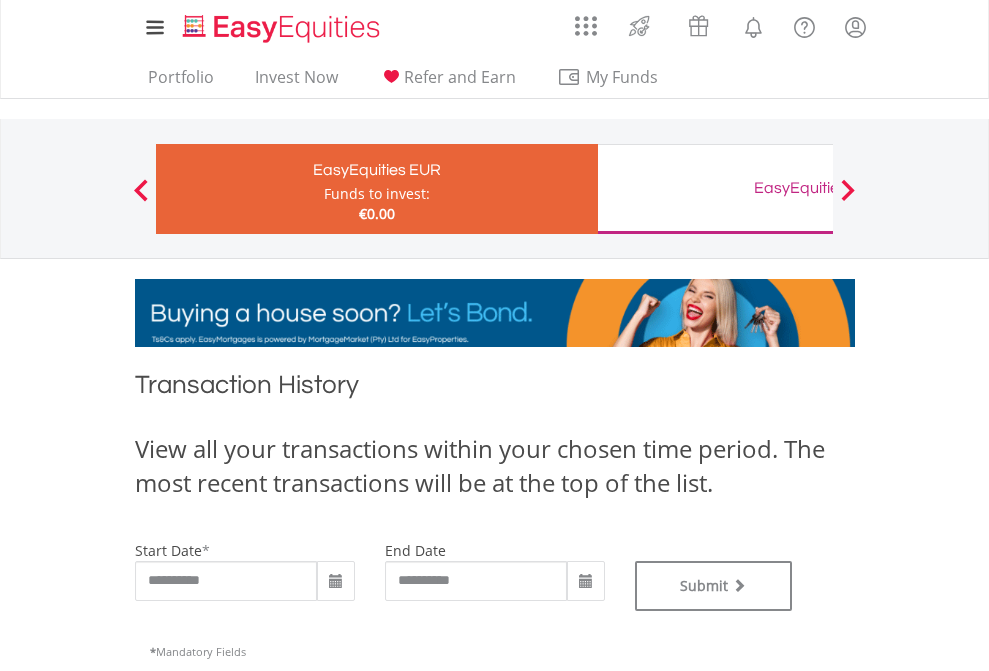 type on "**********" 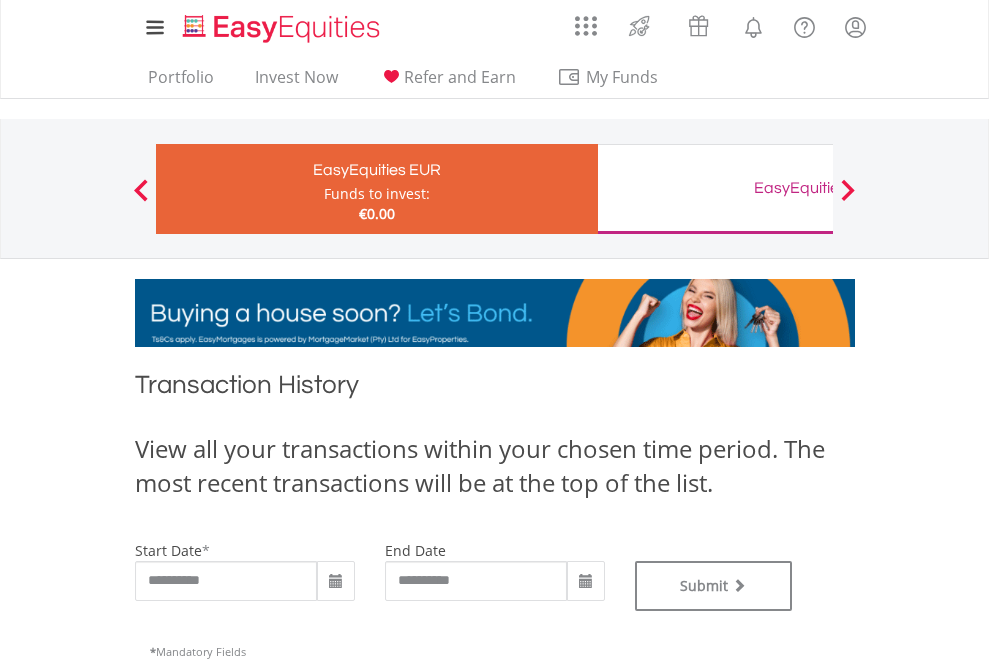 type on "**********" 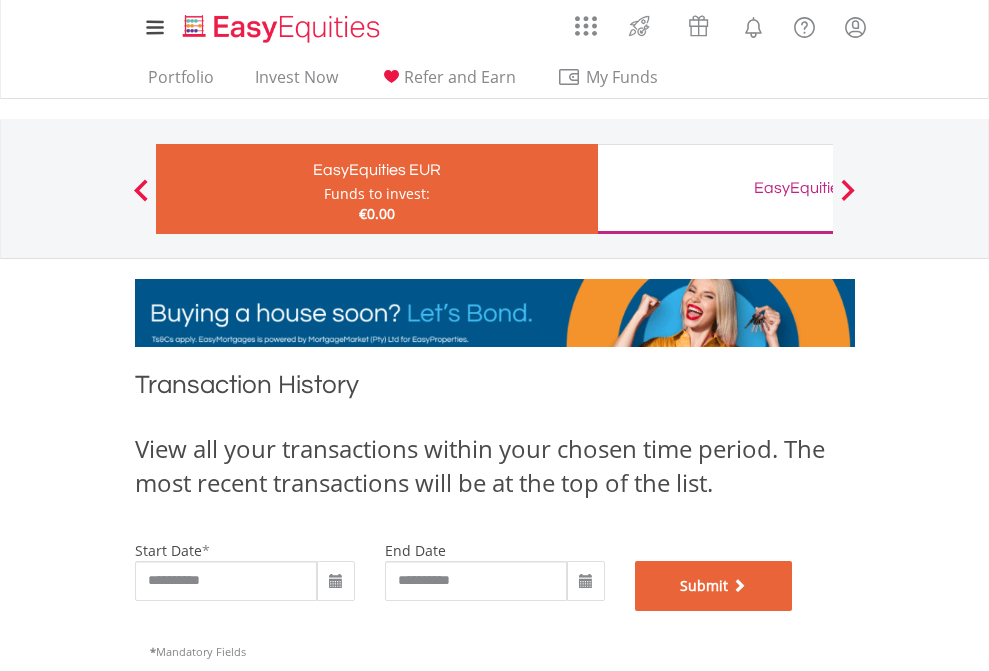 click on "Submit" at bounding box center [714, 586] 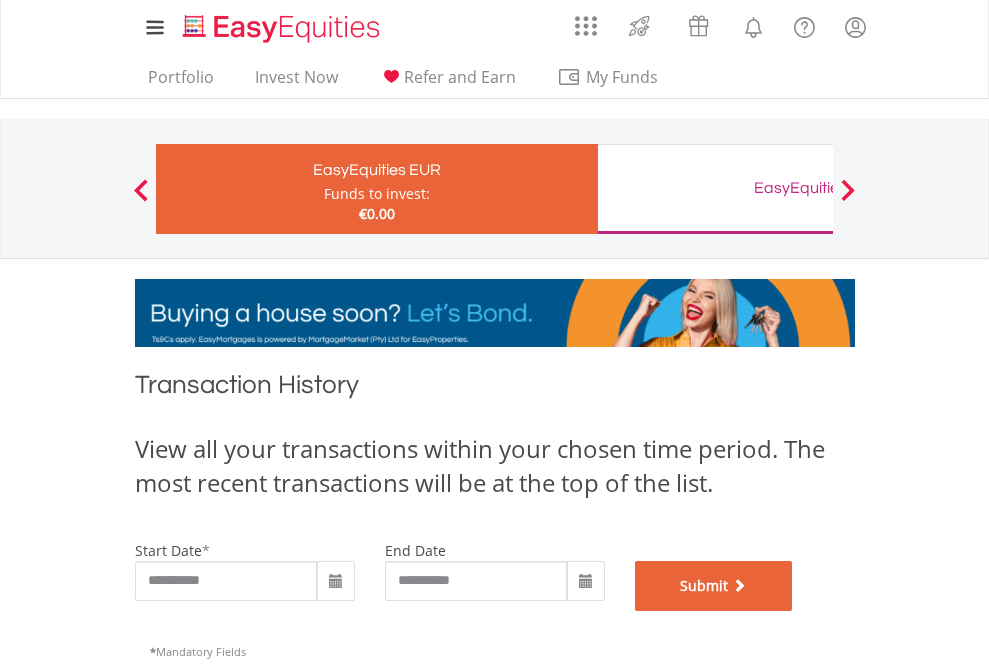 scroll, scrollTop: 811, scrollLeft: 0, axis: vertical 